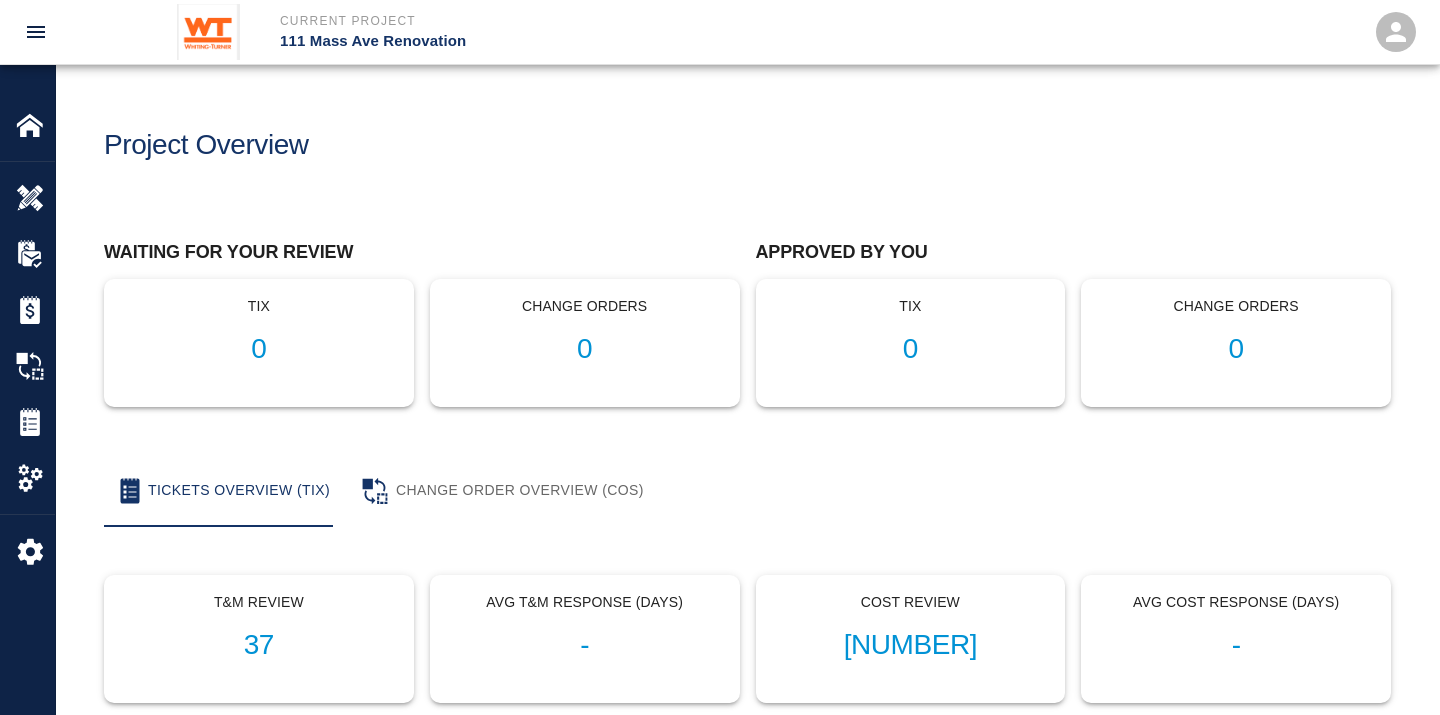 scroll, scrollTop: 333, scrollLeft: 0, axis: vertical 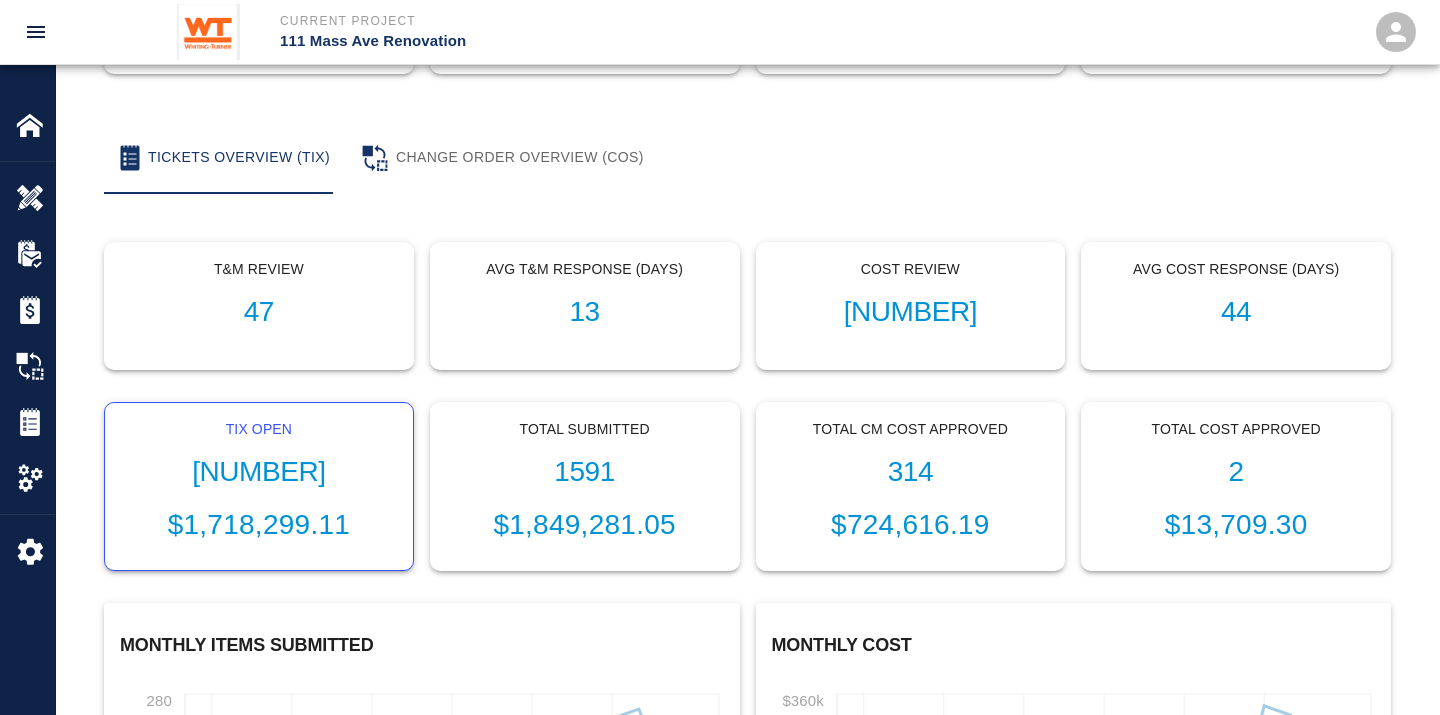 click on "[NUMBER]" at bounding box center (259, 472) 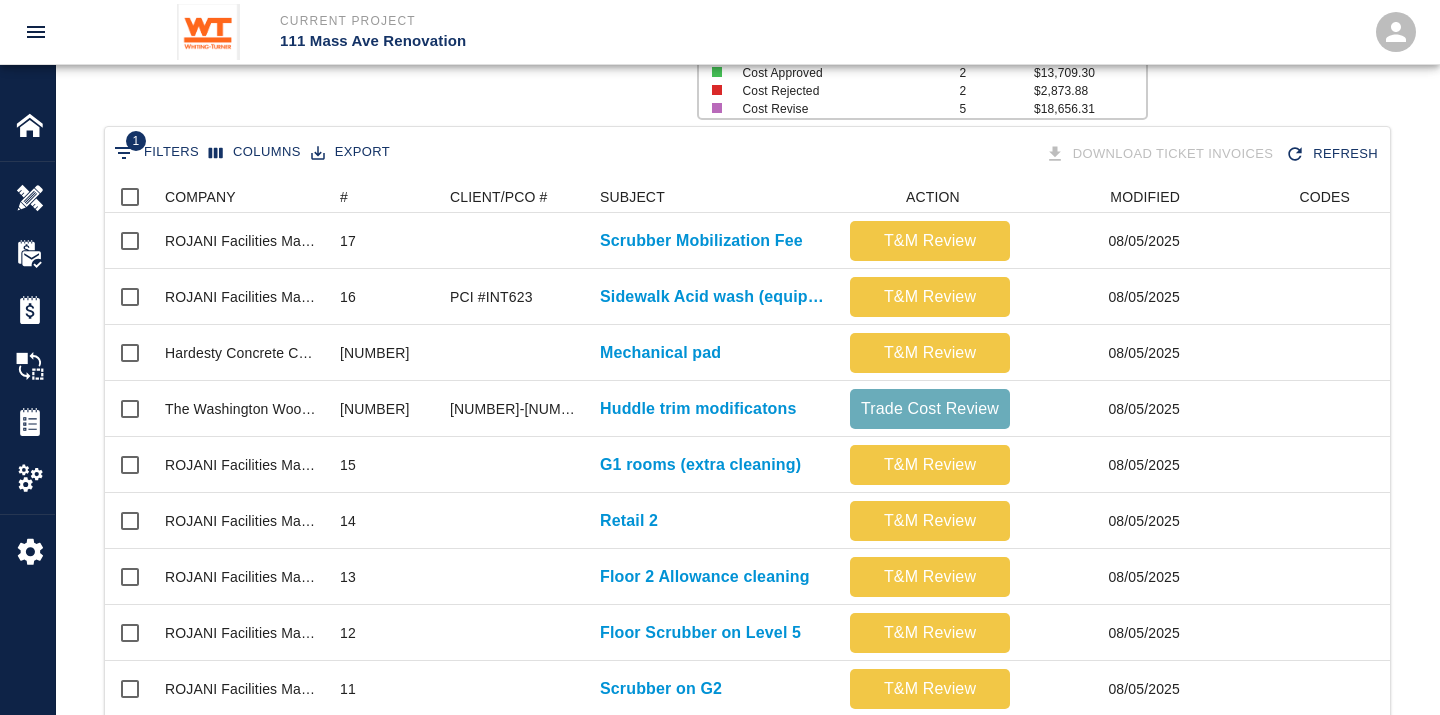 scroll, scrollTop: 0, scrollLeft: 0, axis: both 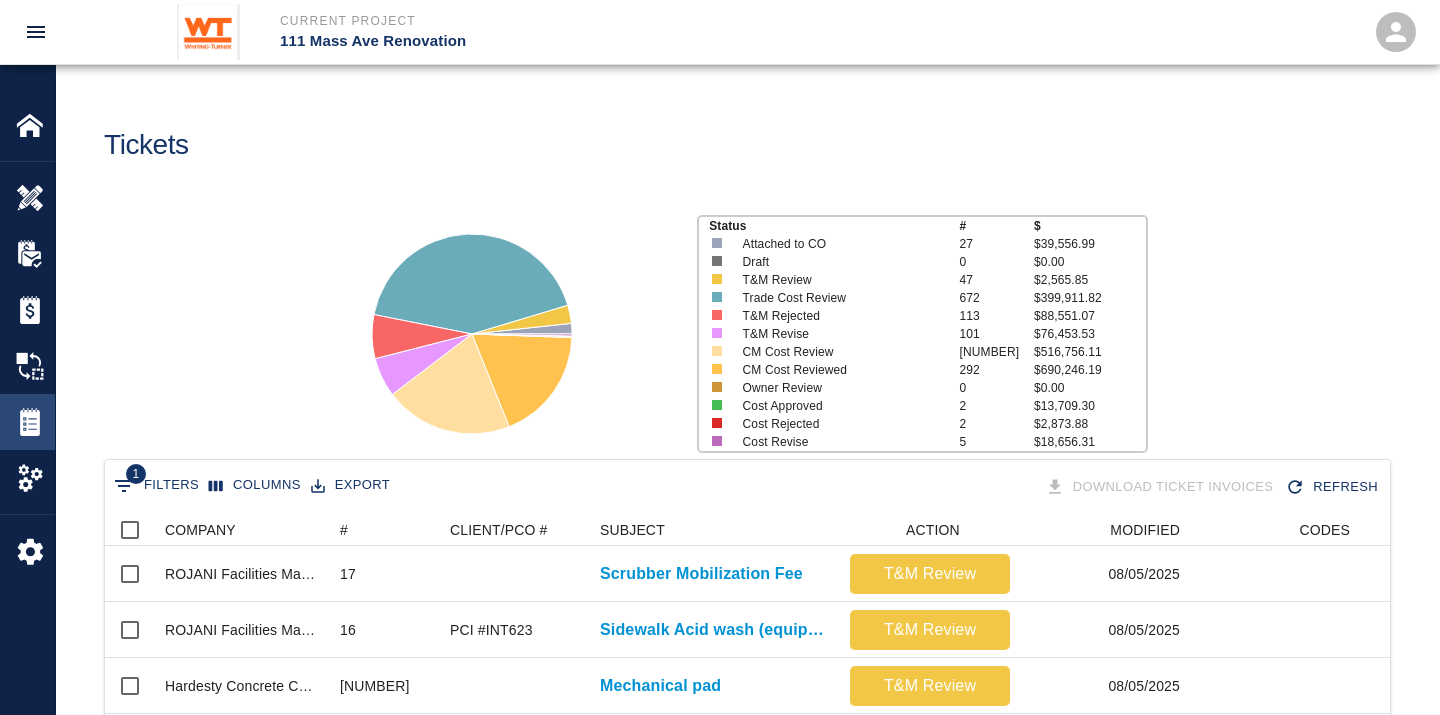 click at bounding box center [30, 422] 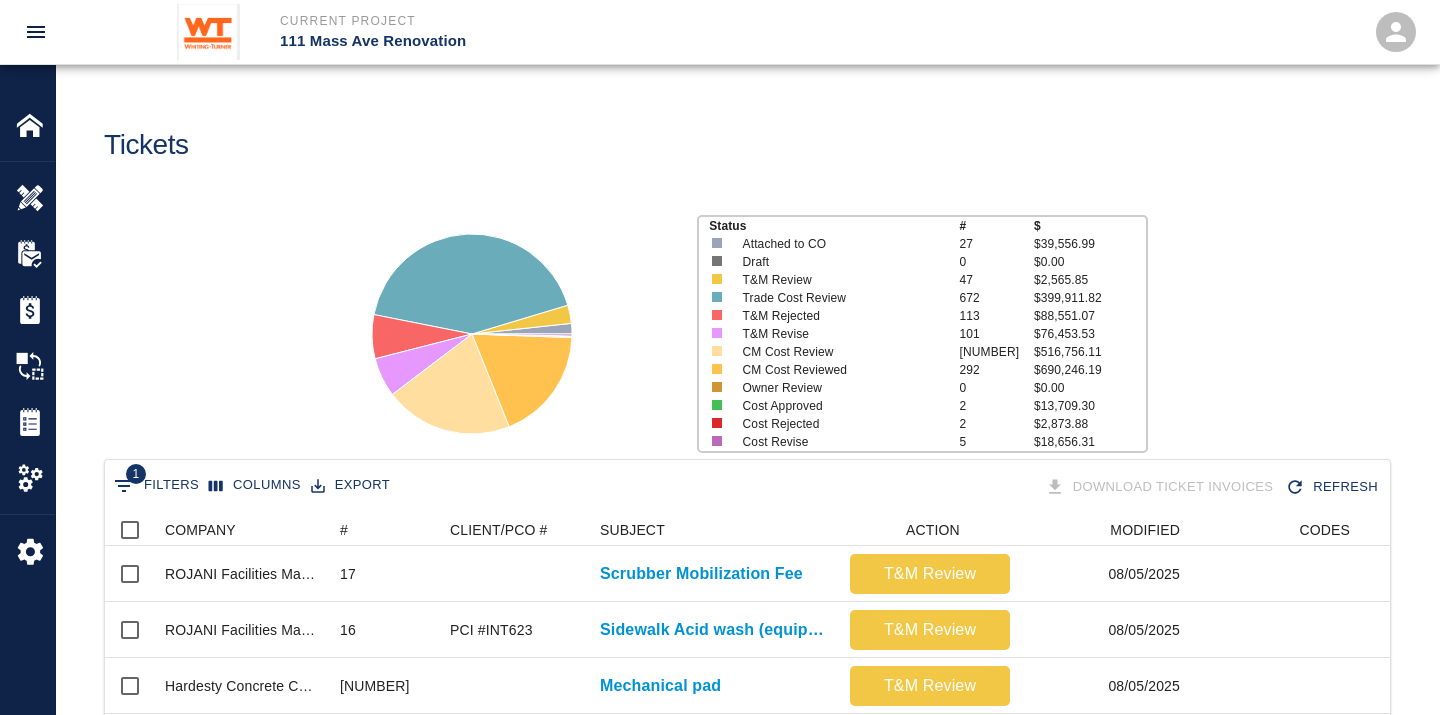 scroll, scrollTop: 222, scrollLeft: 0, axis: vertical 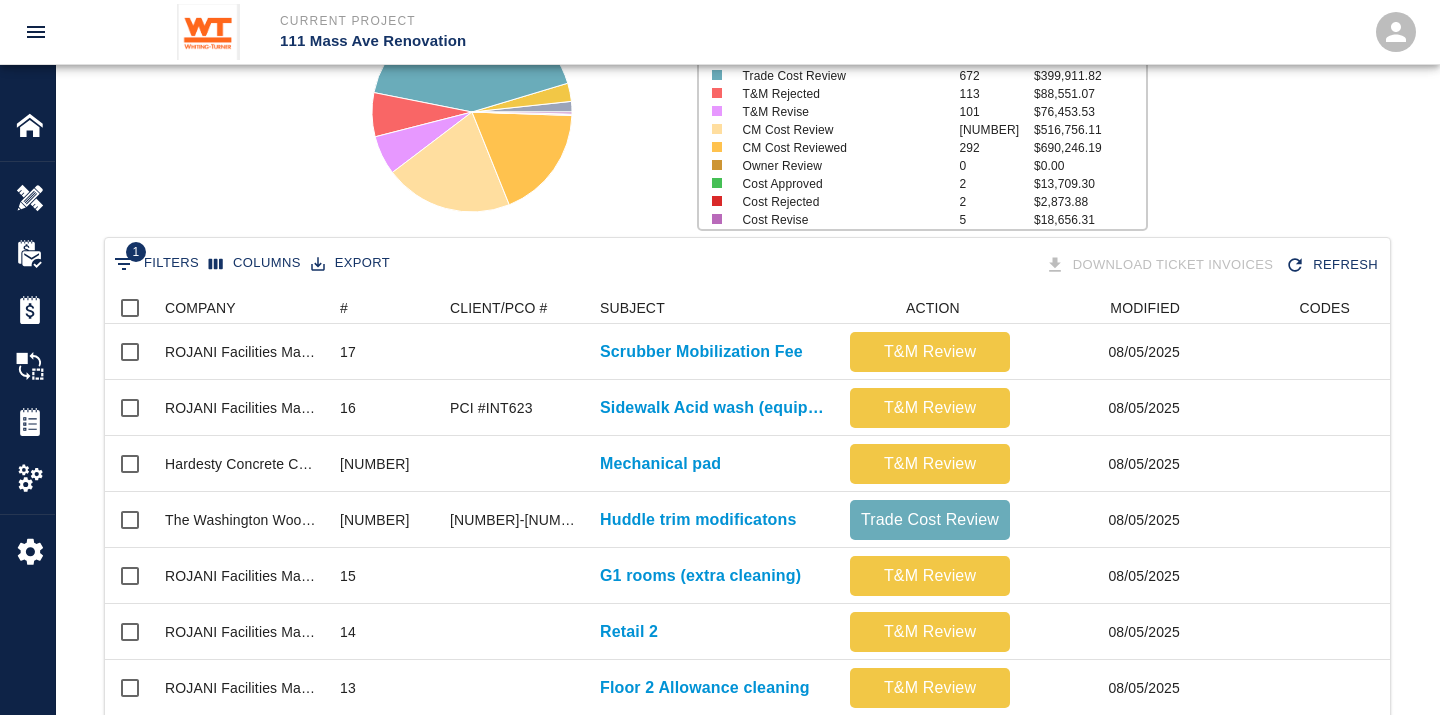 click on "1 Filters" at bounding box center [156, 264] 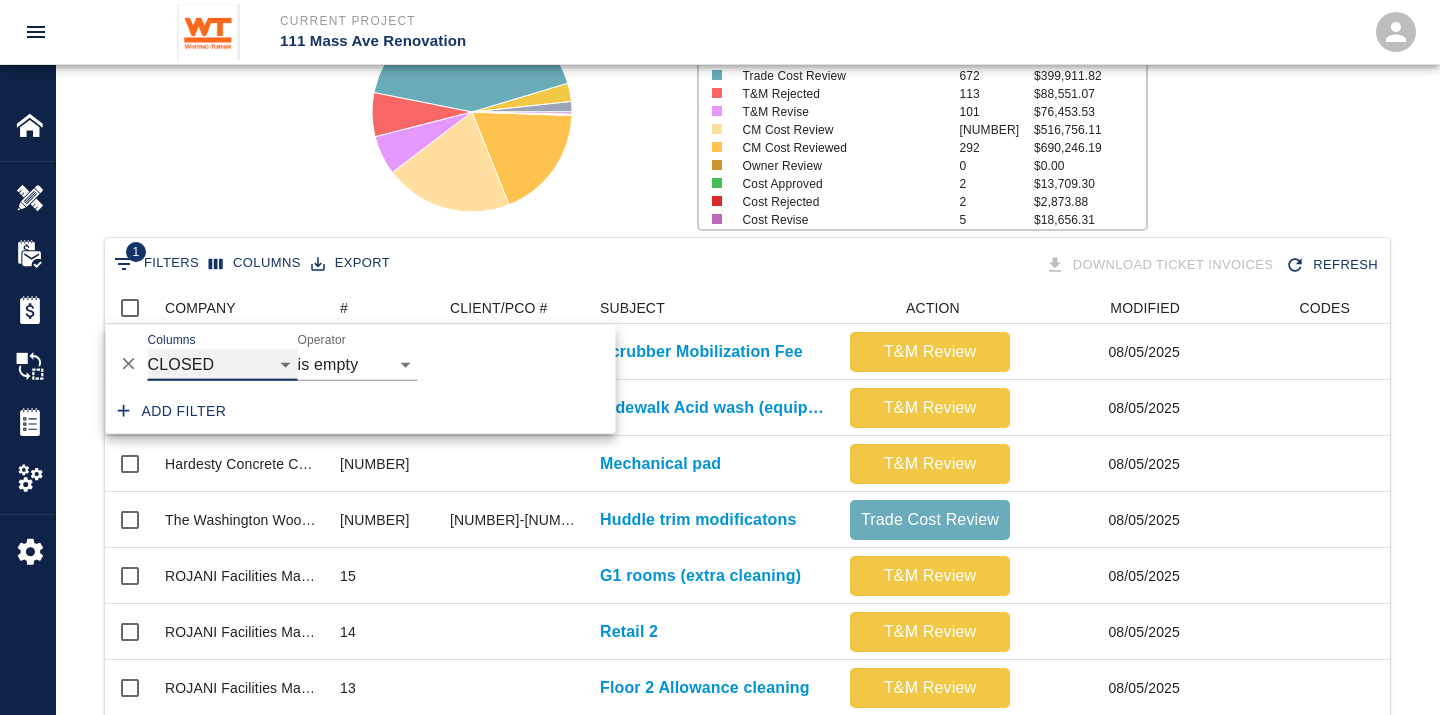click on "COMPANY ID # CLIENT/PCO # SUBJECT DESCRIPTION ACTION WORK MODIFIED CREATED CODES CO # INV # INBOX TOTAL CLOSED SUBMITTED APPROVED DATE CM COST APPROVED" at bounding box center [223, 365] 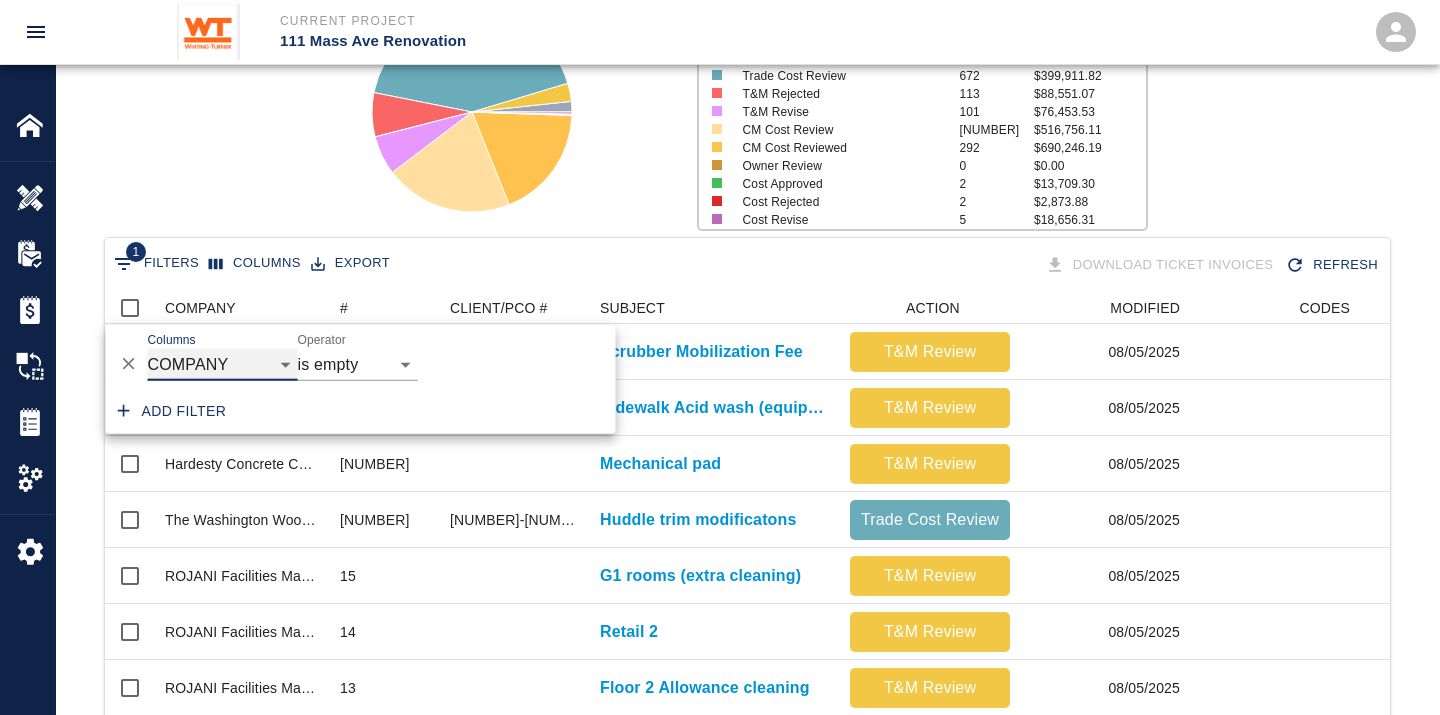 click on "COMPANY ID # CLIENT/PCO # SUBJECT DESCRIPTION ACTION WORK MODIFIED CREATED CODES CO # INV # INBOX TOTAL CLOSED SUBMITTED APPROVED DATE CM COST APPROVED" at bounding box center [223, 365] 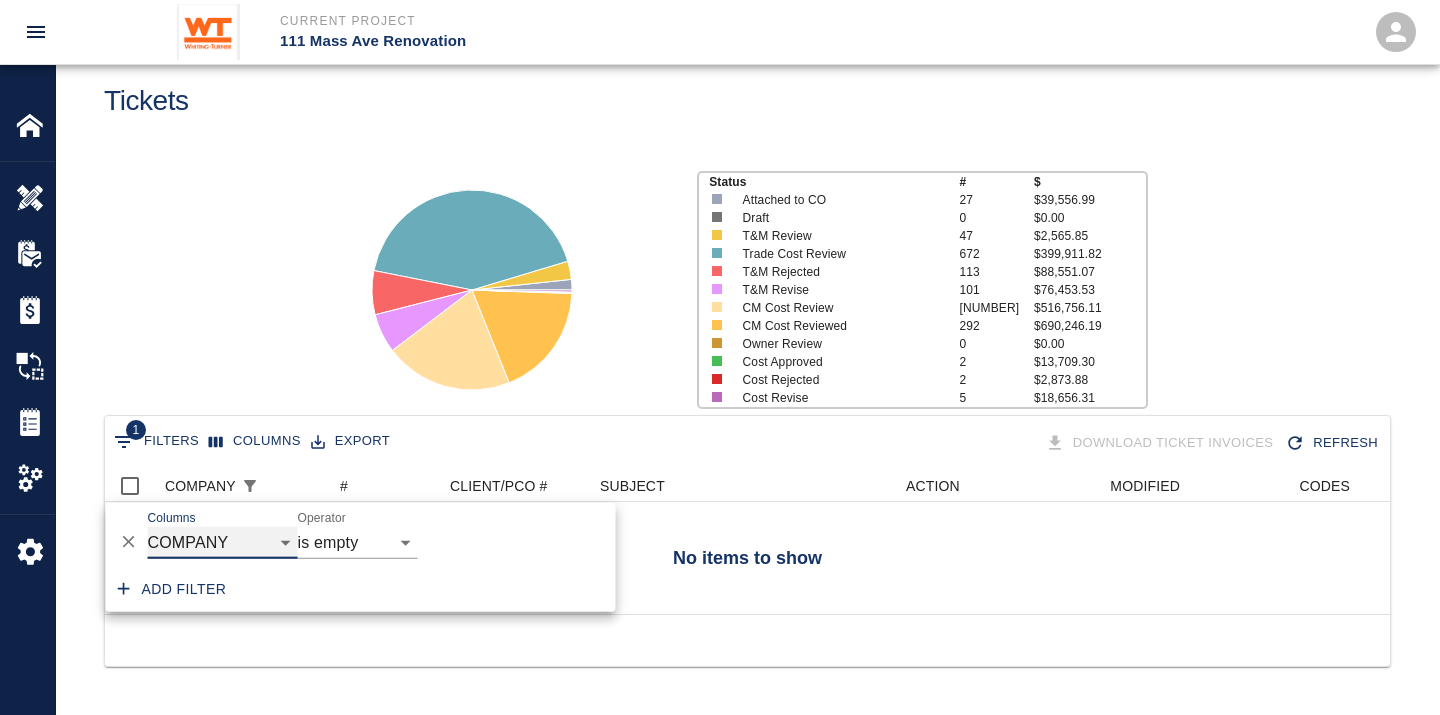 scroll, scrollTop: 143, scrollLeft: 1268, axis: both 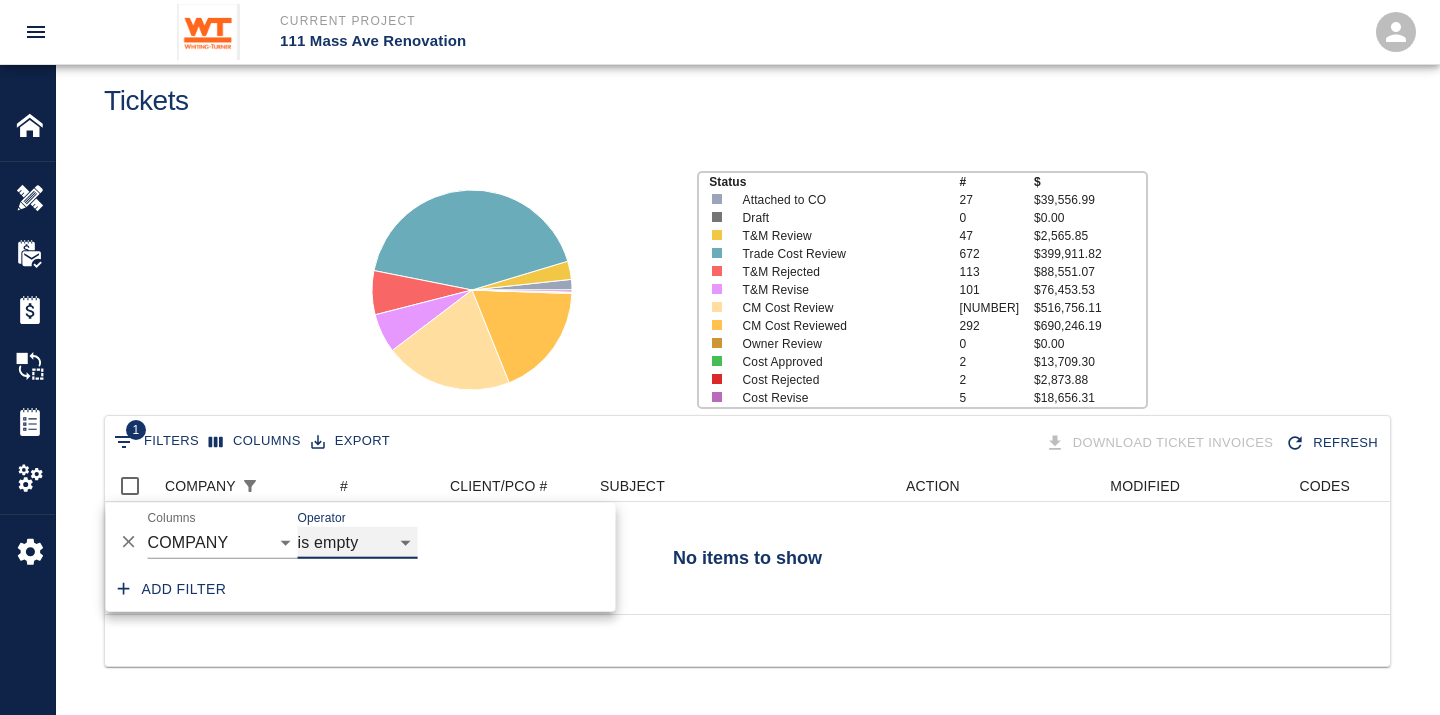 click on "contains equals starts with ends with is empty is not empty is any of" at bounding box center [358, 543] 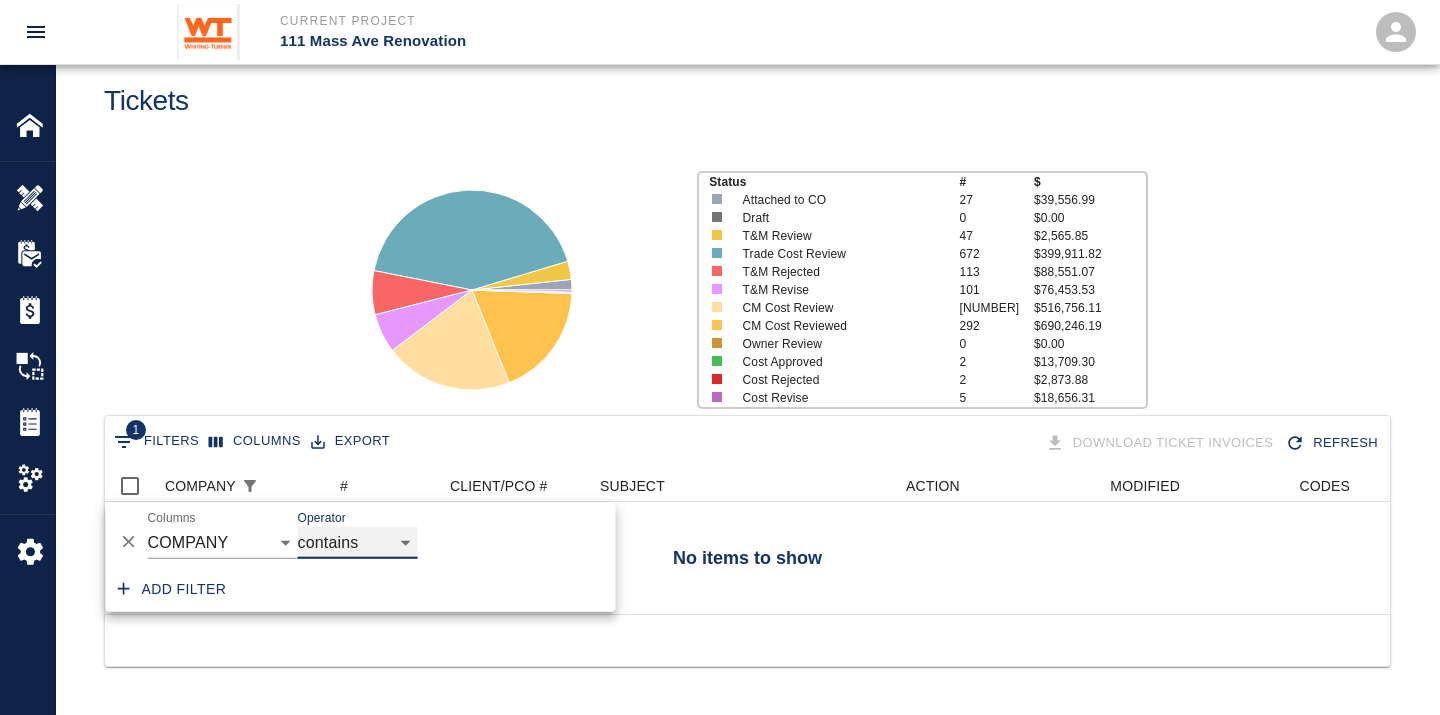 click on "contains equals starts with ends with is empty is not empty is any of" at bounding box center [358, 543] 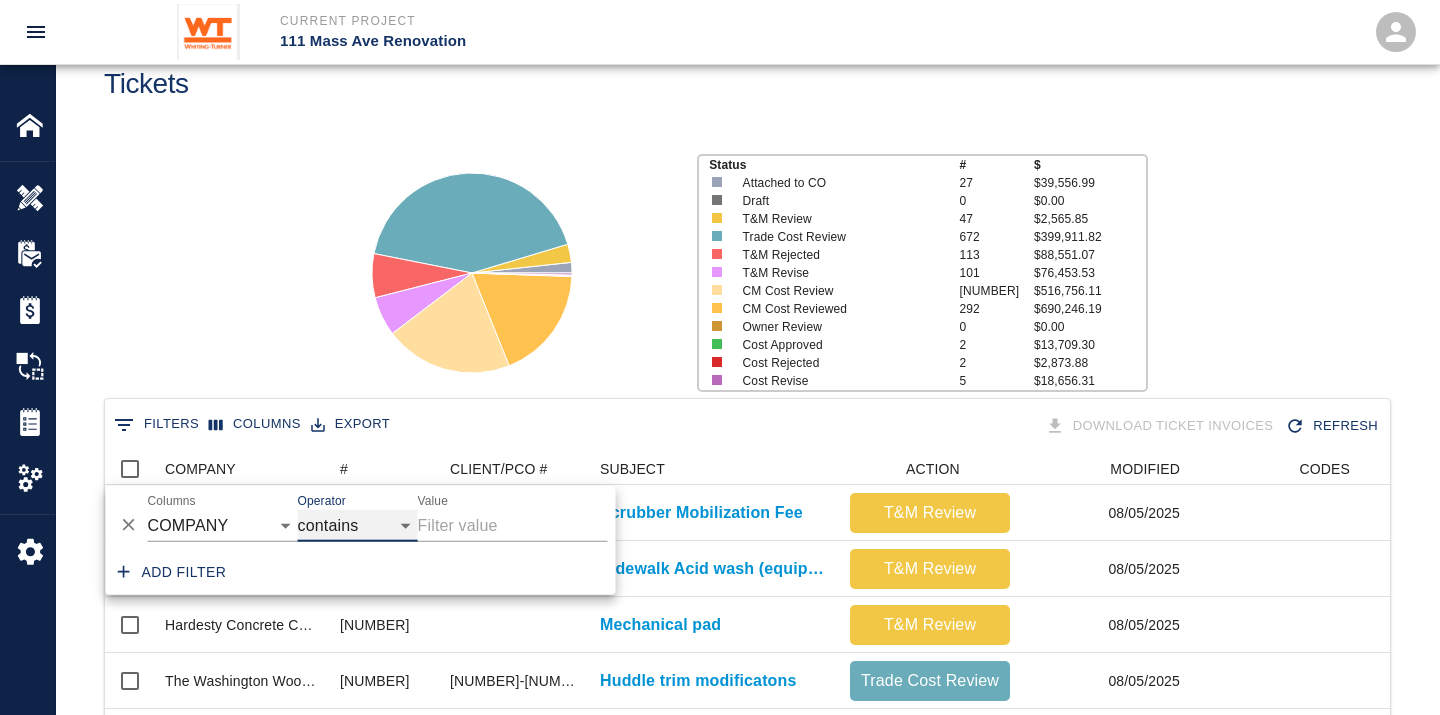 select on "contains" 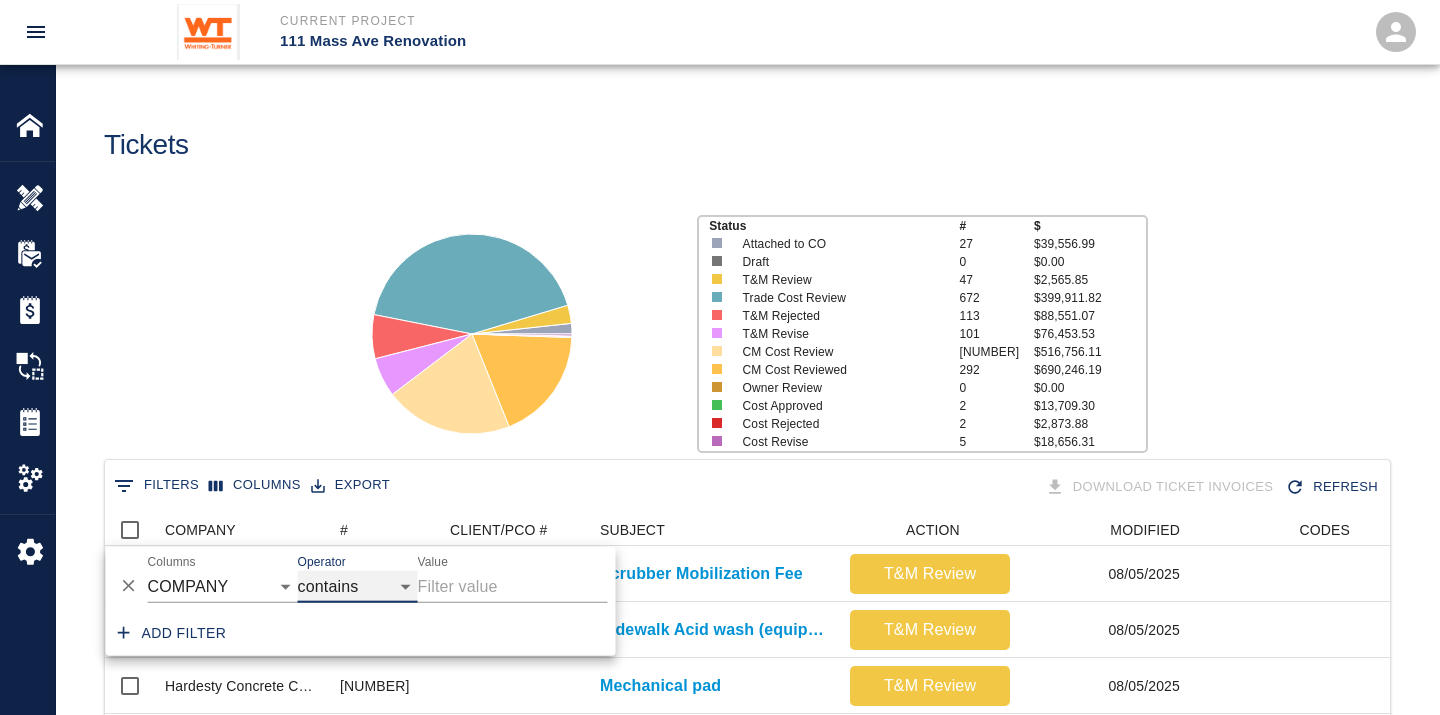scroll, scrollTop: 1152, scrollLeft: 1268, axis: both 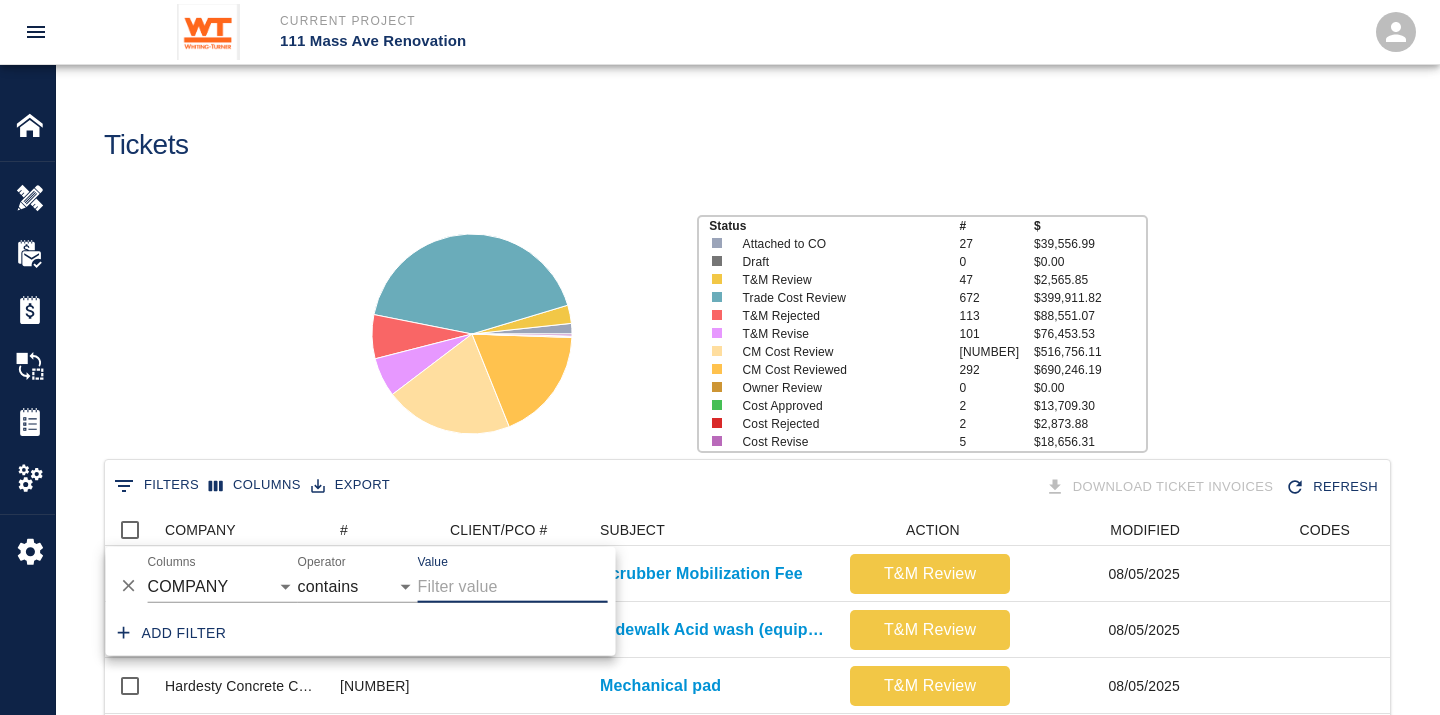 click on "Value" at bounding box center (513, 587) 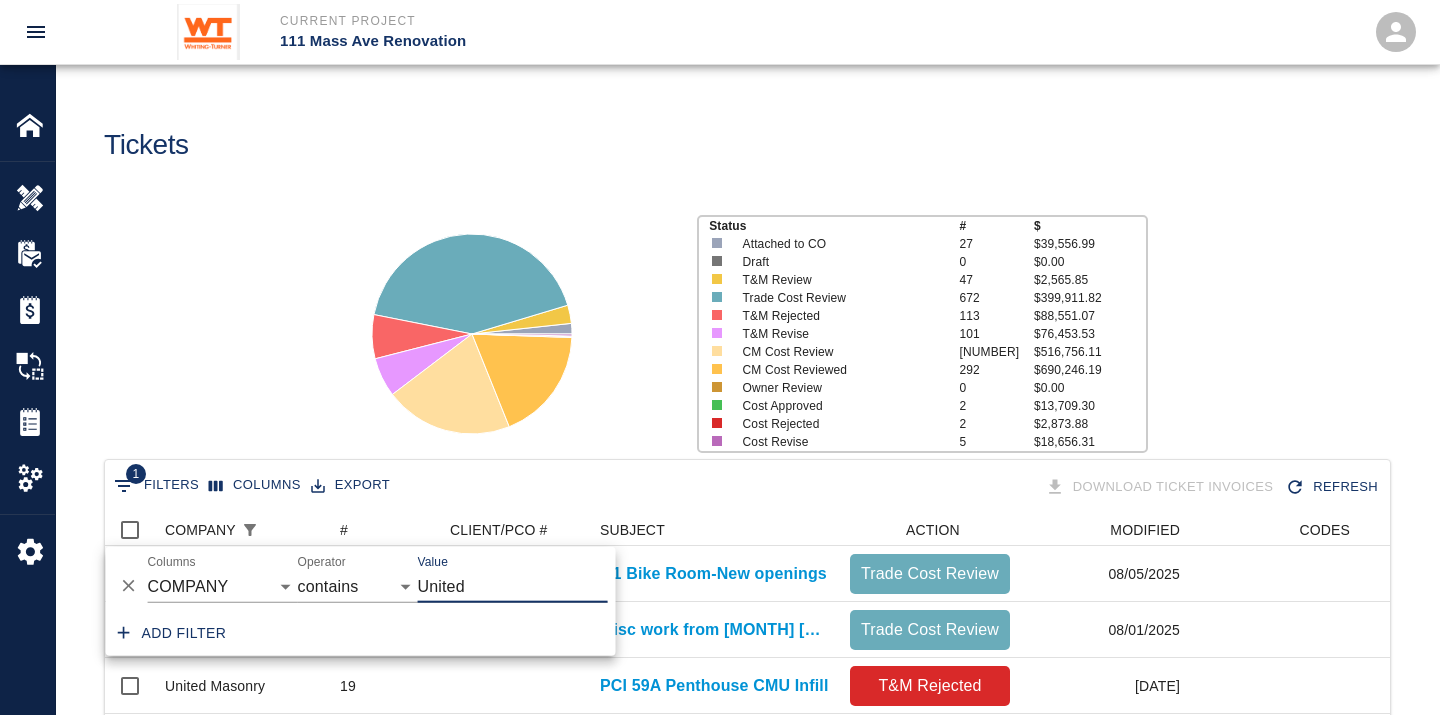 type on "United" 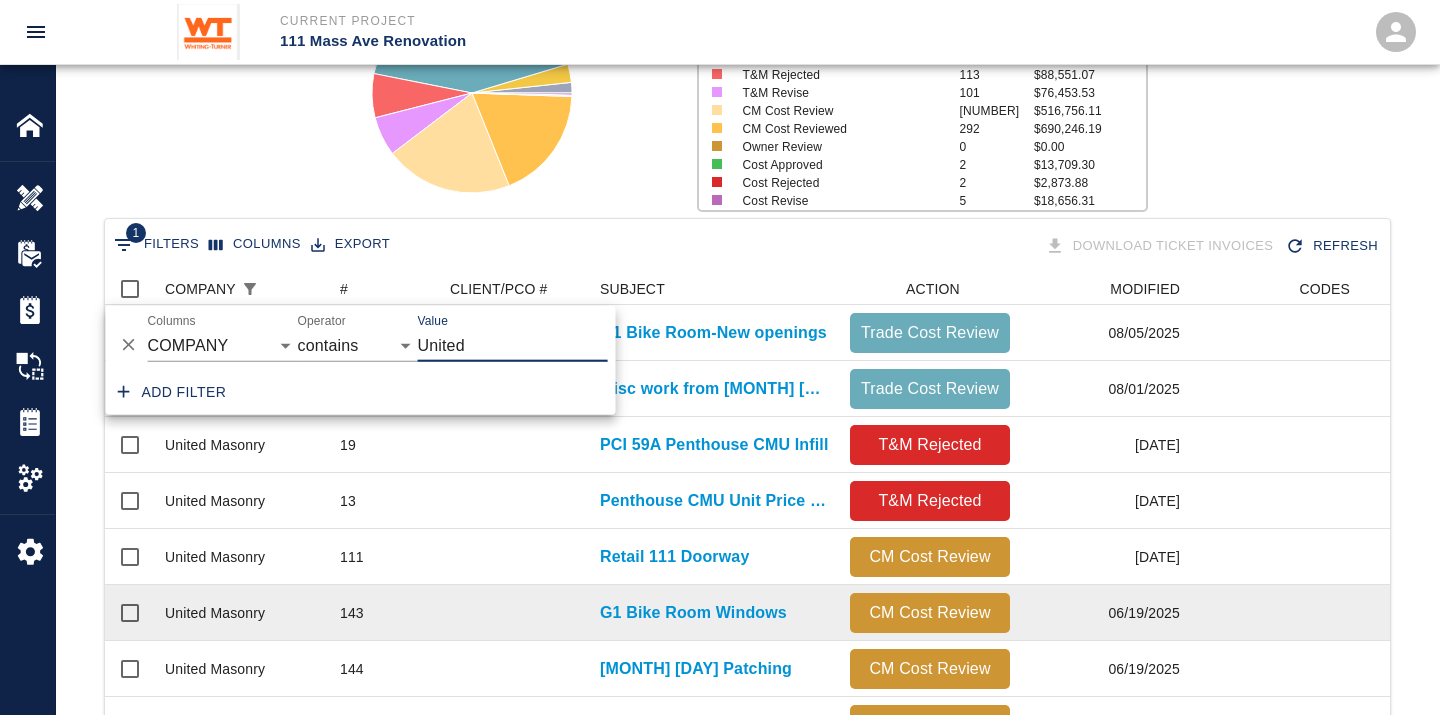 scroll, scrollTop: 333, scrollLeft: 0, axis: vertical 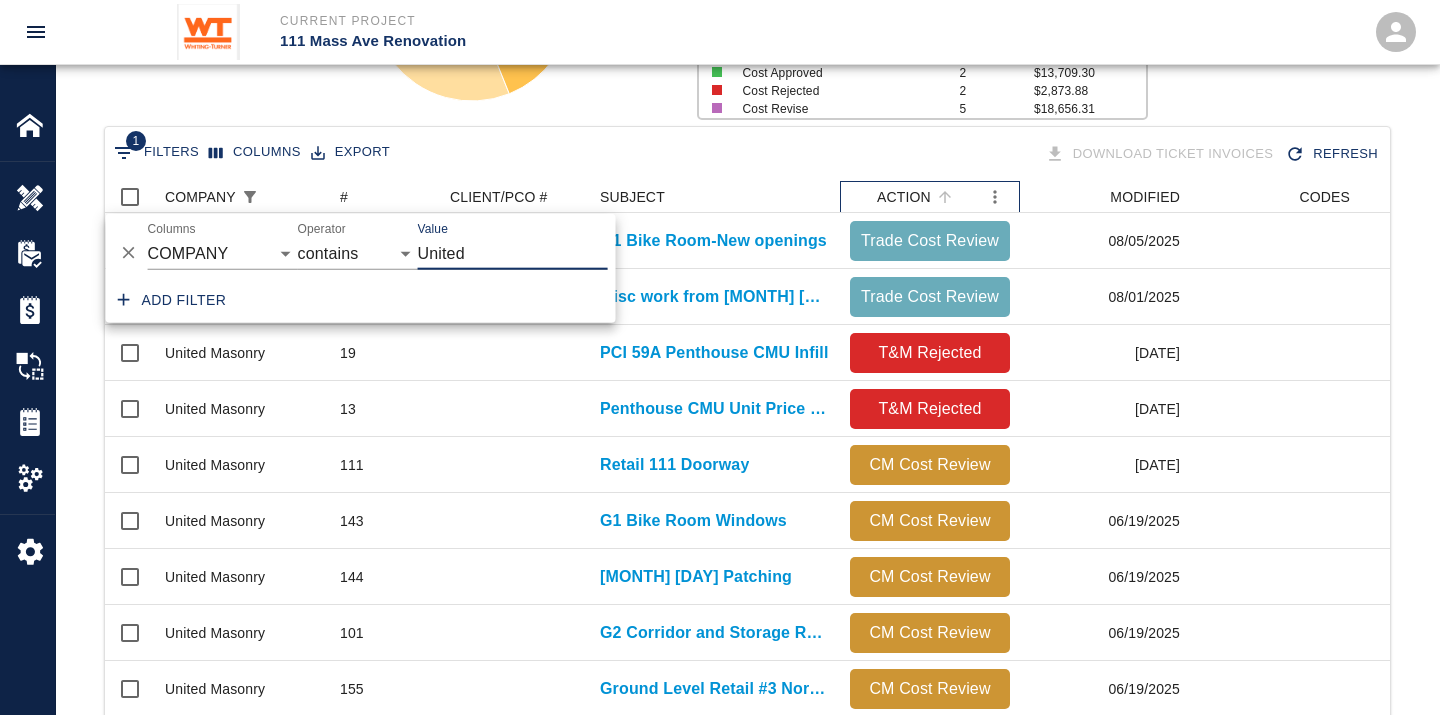 click on "ACTION" at bounding box center (904, 197) 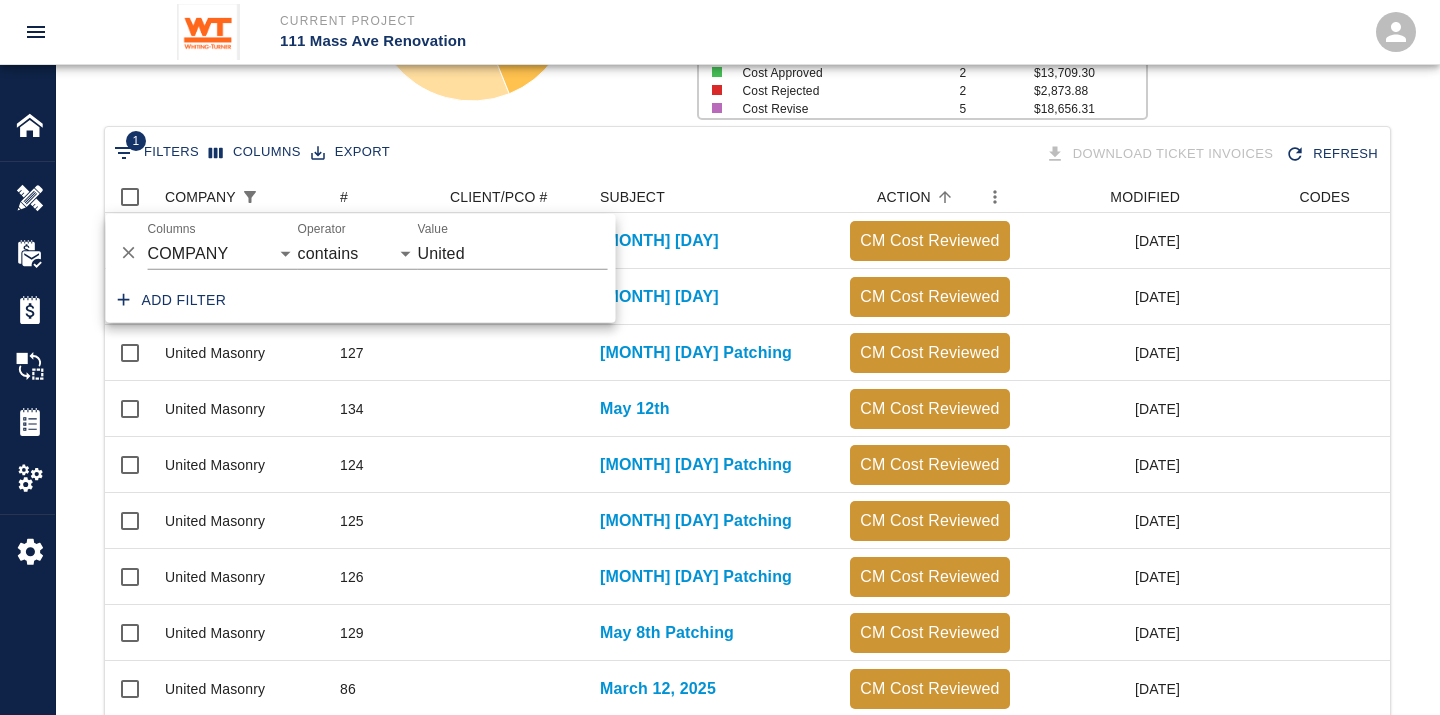 click on "ACTION" at bounding box center (904, 197) 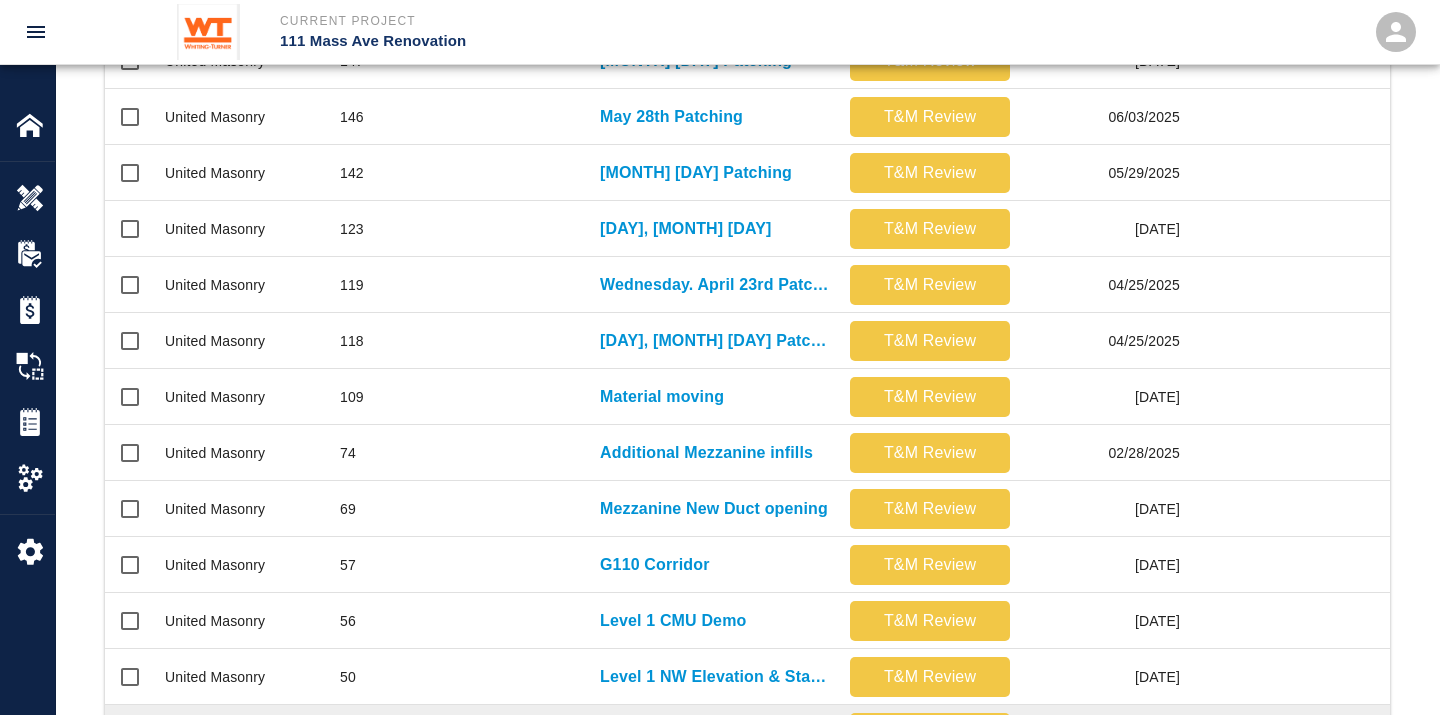 scroll, scrollTop: 402, scrollLeft: 0, axis: vertical 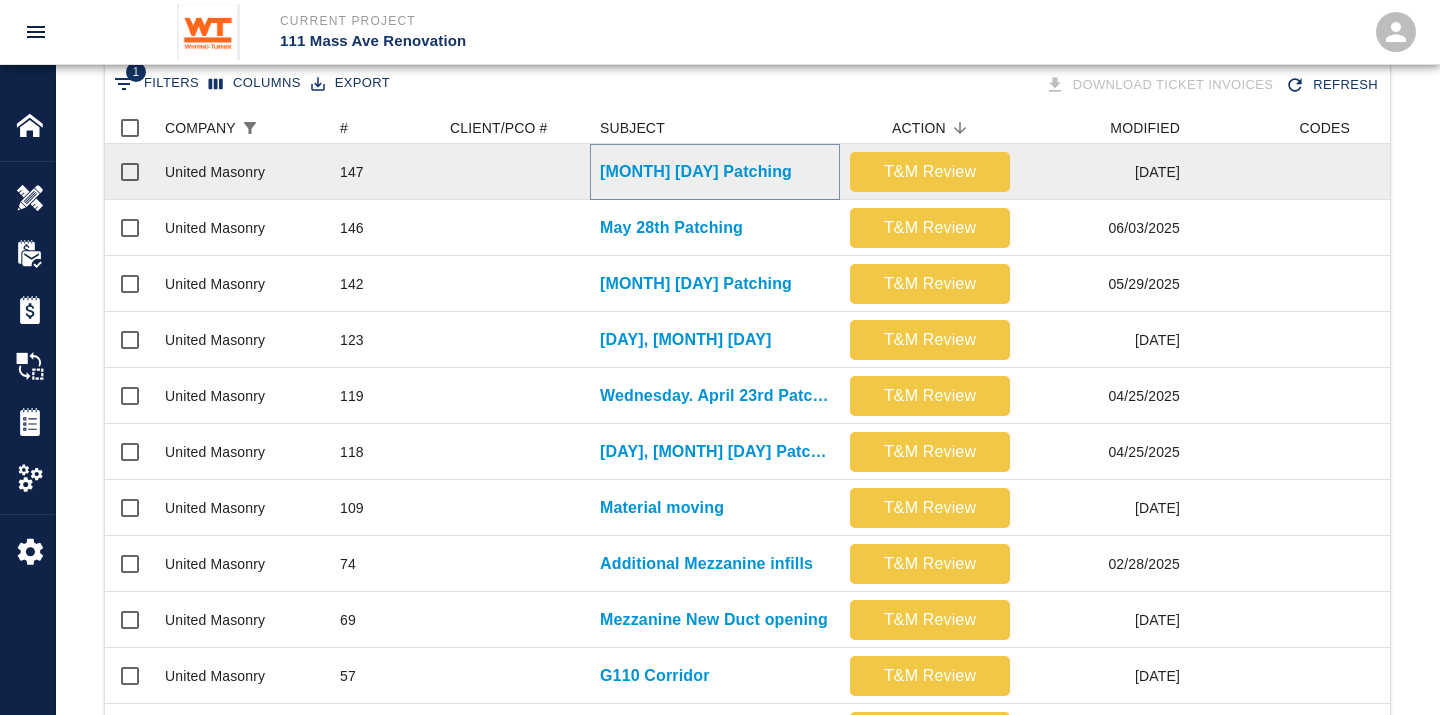 click on "[MONTH] [DAY] Patching" at bounding box center (696, 172) 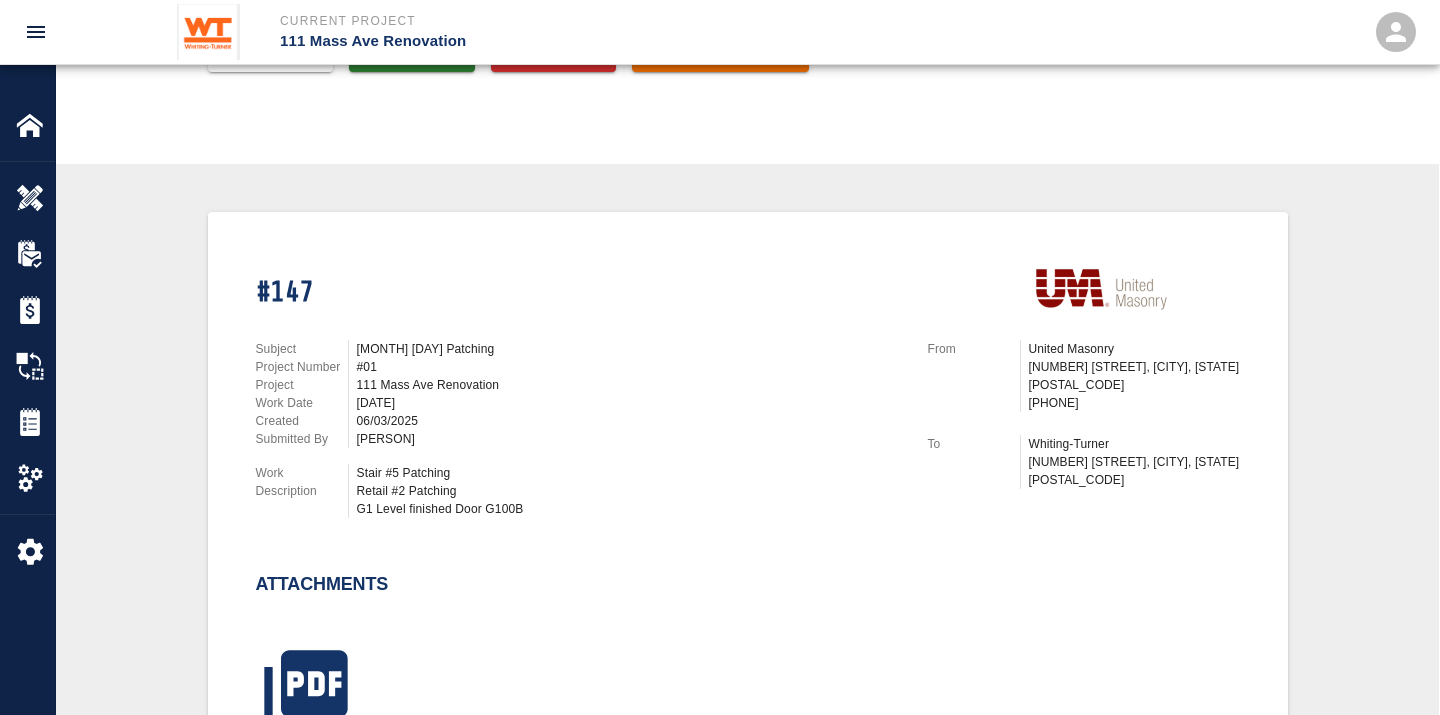 scroll, scrollTop: 333, scrollLeft: 0, axis: vertical 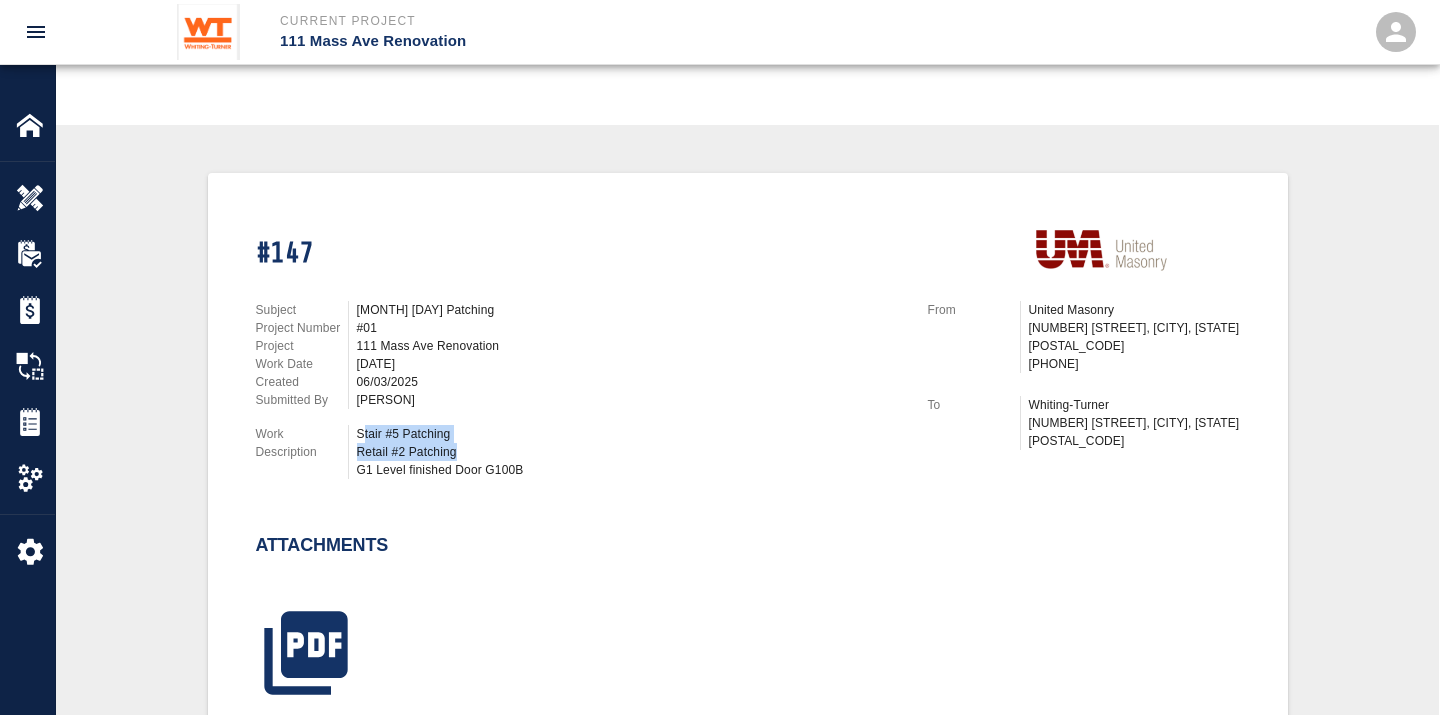 drag, startPoint x: 365, startPoint y: 428, endPoint x: 477, endPoint y: 448, distance: 113.7717 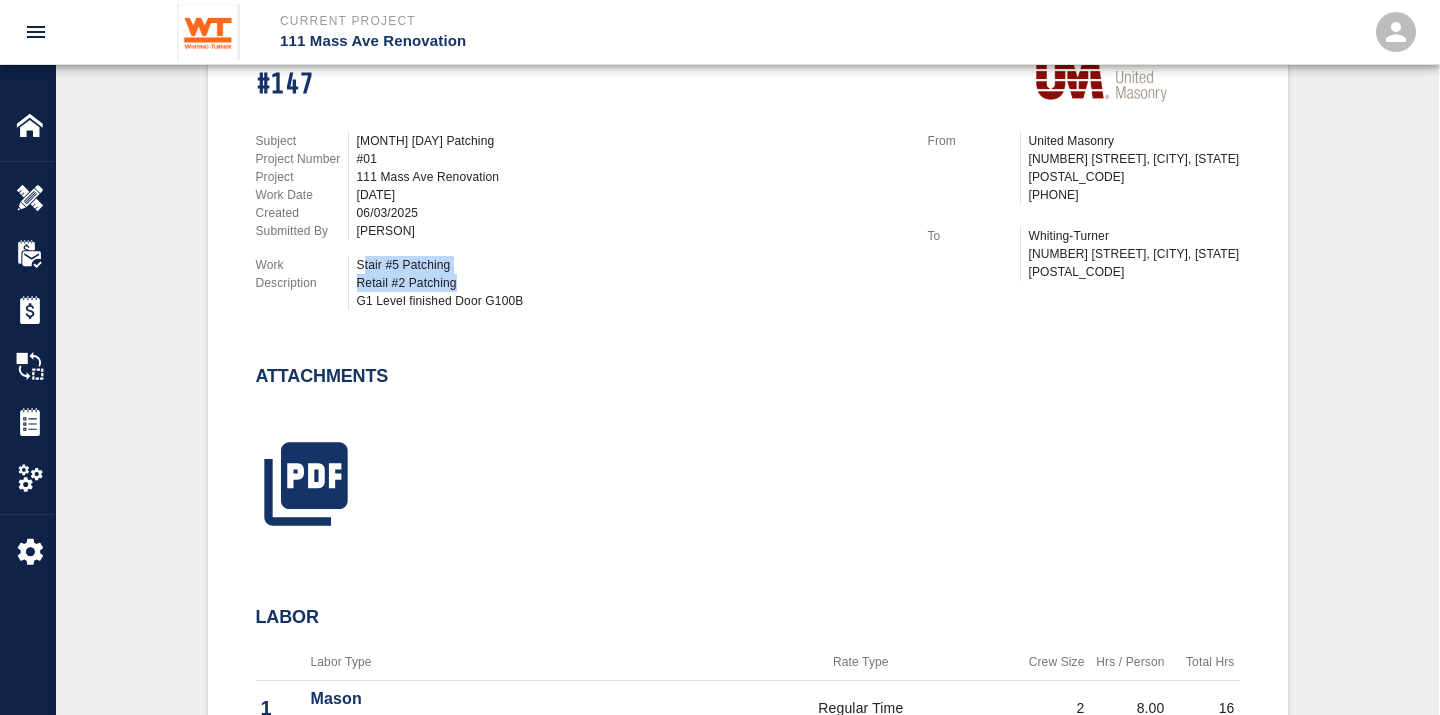scroll, scrollTop: 666, scrollLeft: 0, axis: vertical 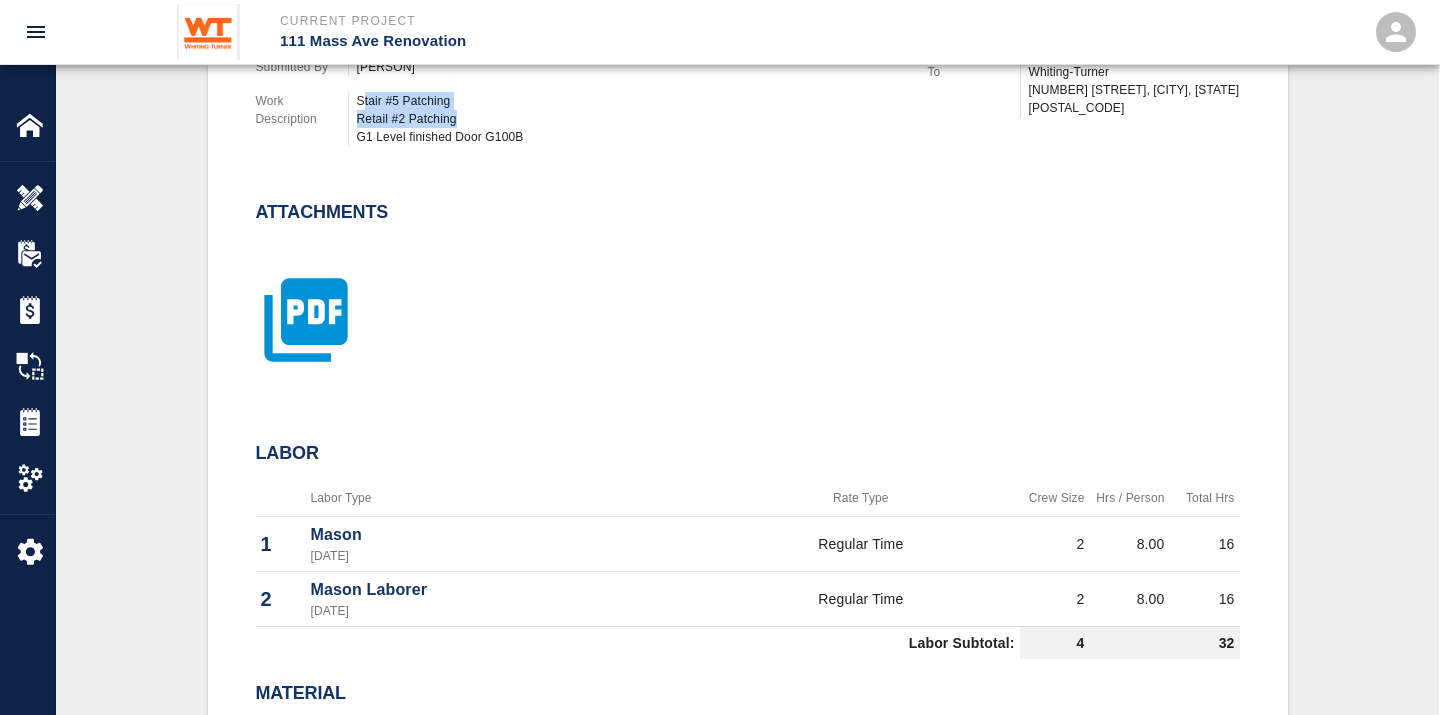 click 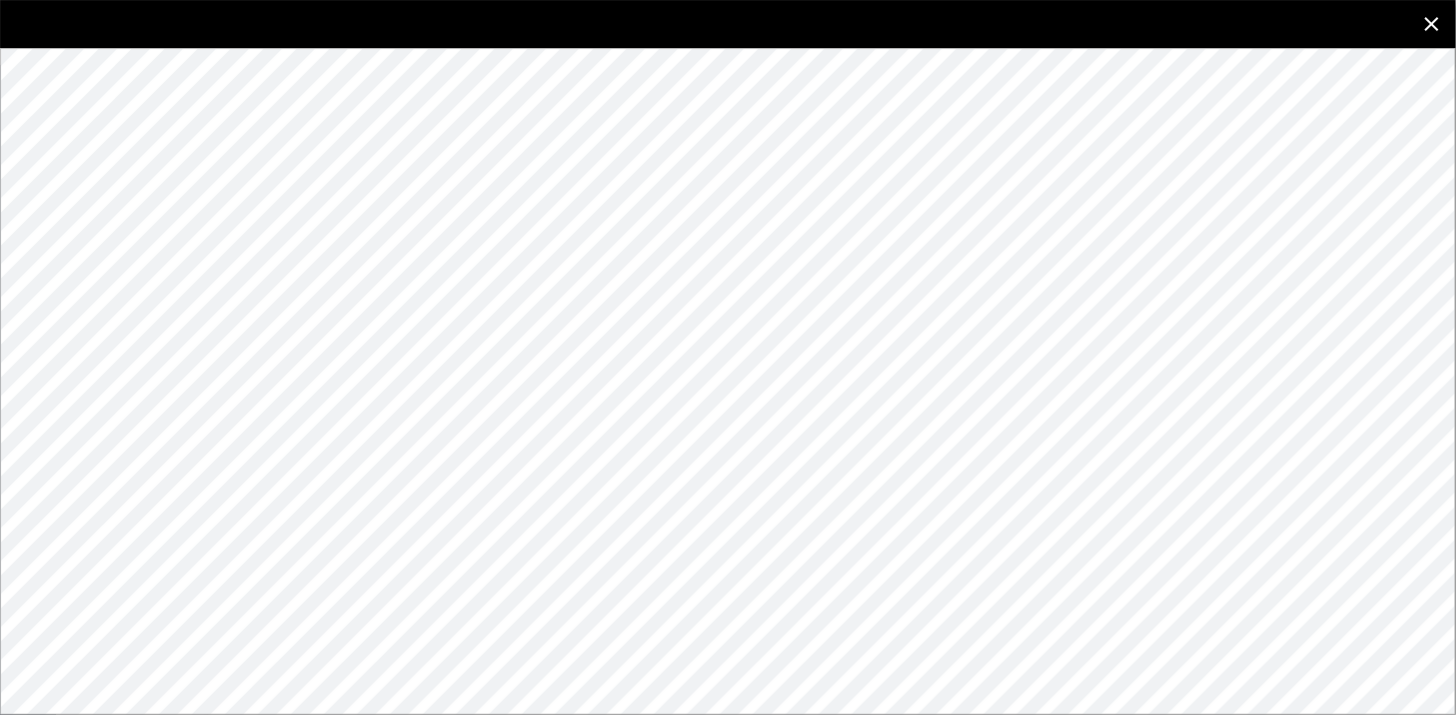 click 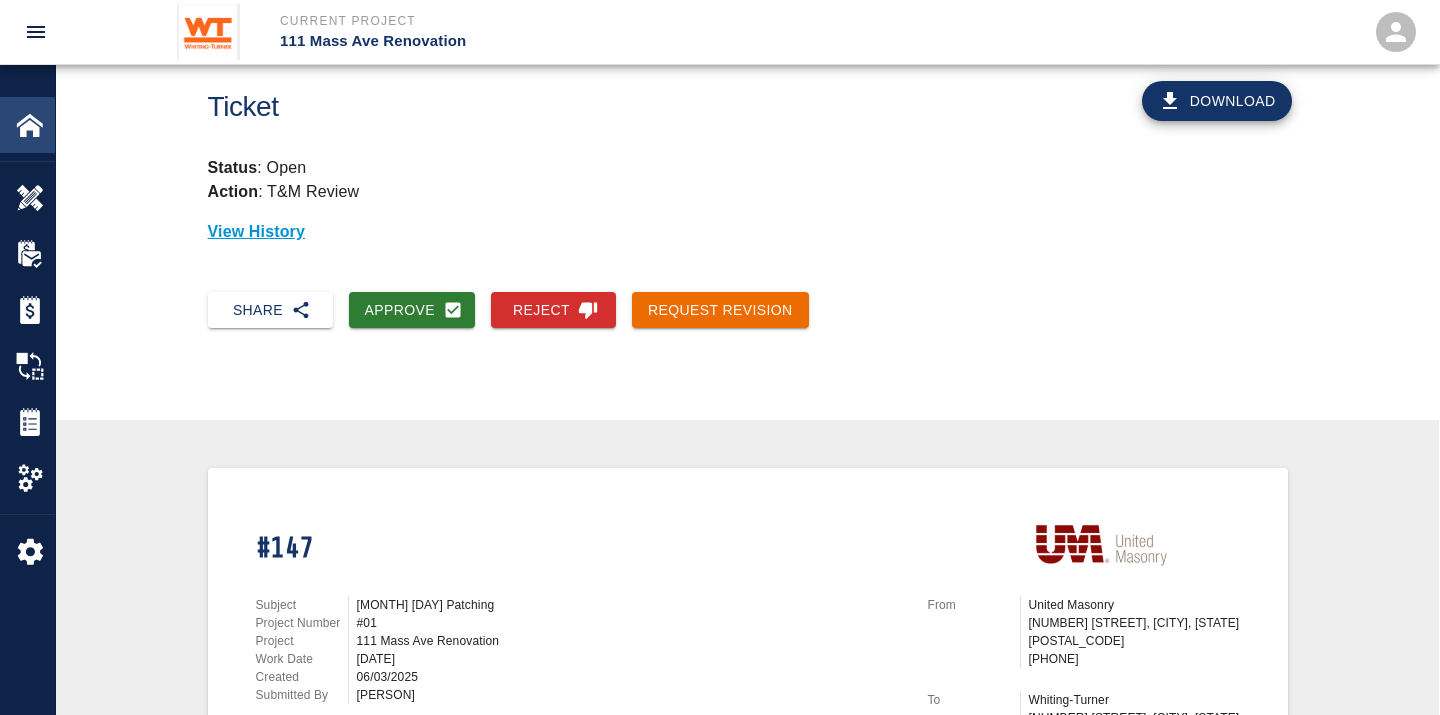 scroll, scrollTop: 0, scrollLeft: 0, axis: both 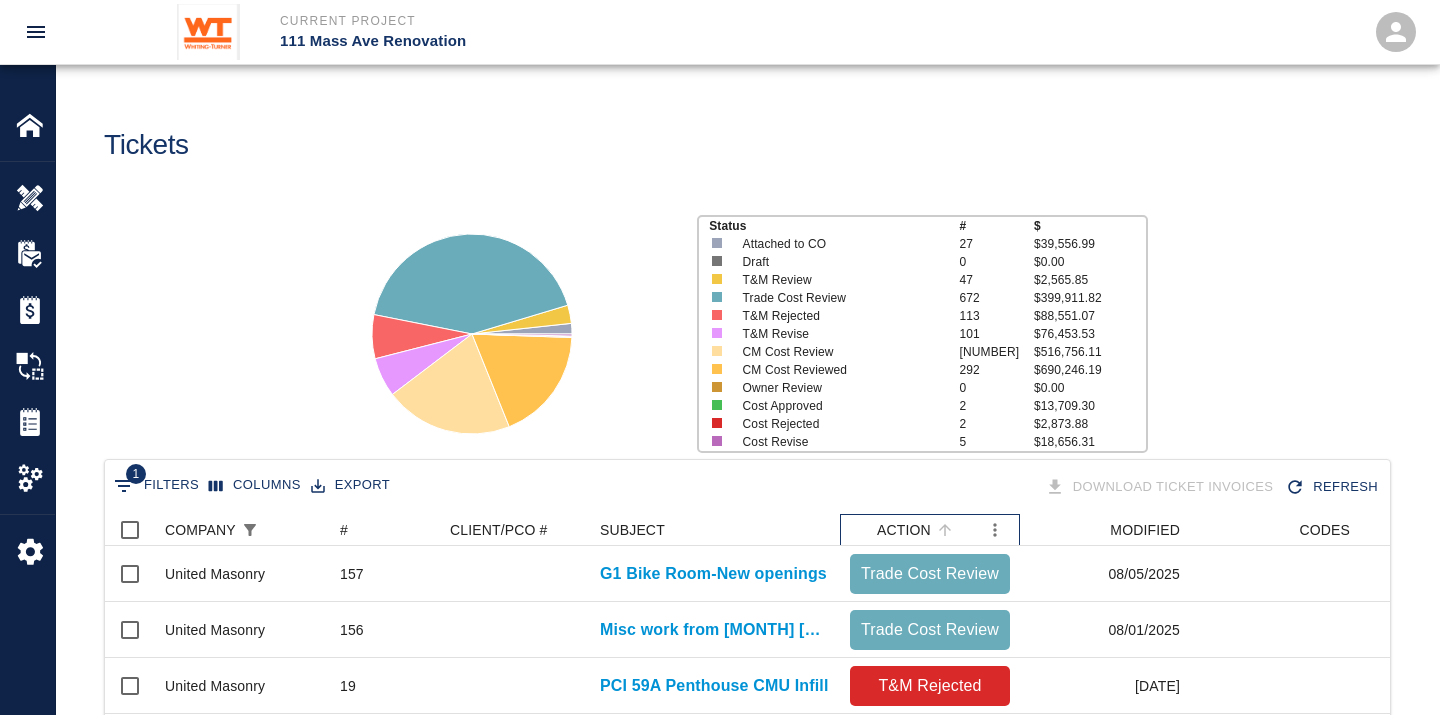 click on "ACTION" at bounding box center (904, 530) 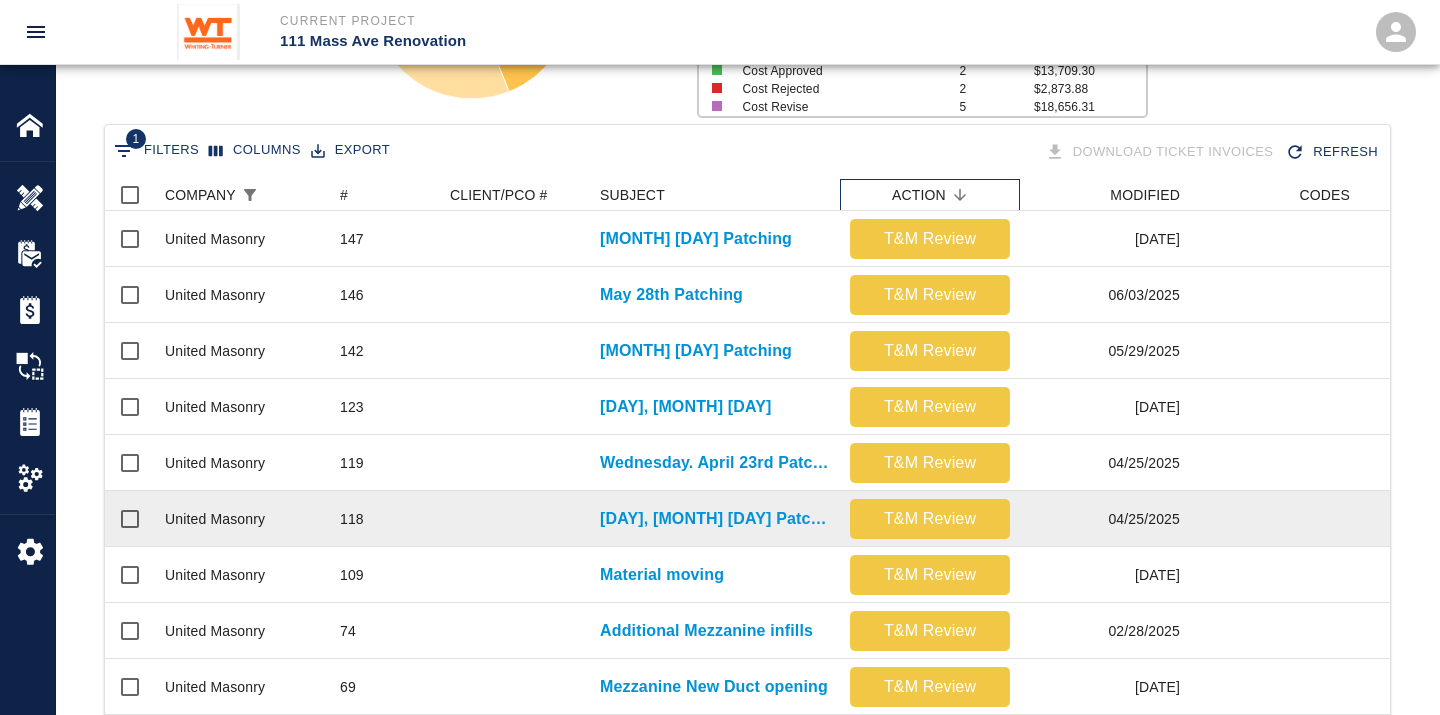 scroll, scrollTop: 333, scrollLeft: 0, axis: vertical 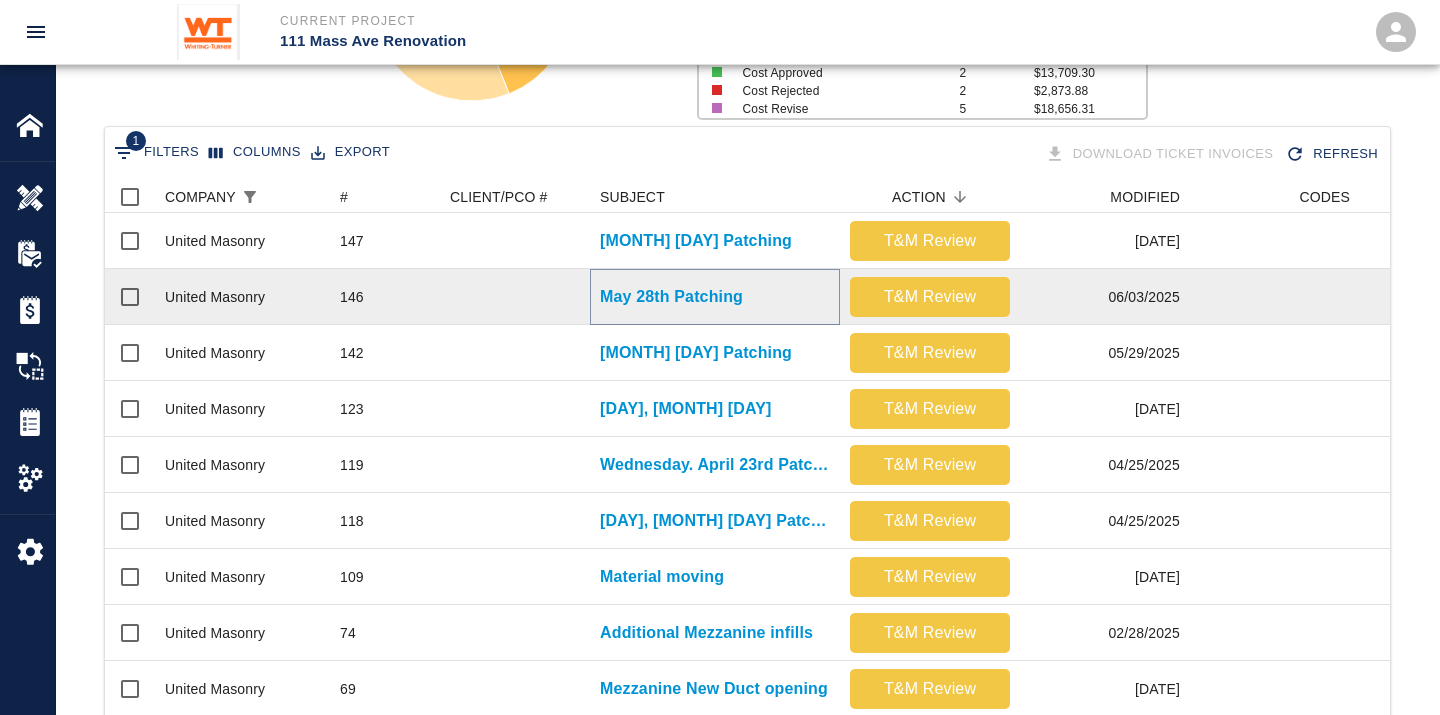 click on "May 28th Patching" at bounding box center (671, 297) 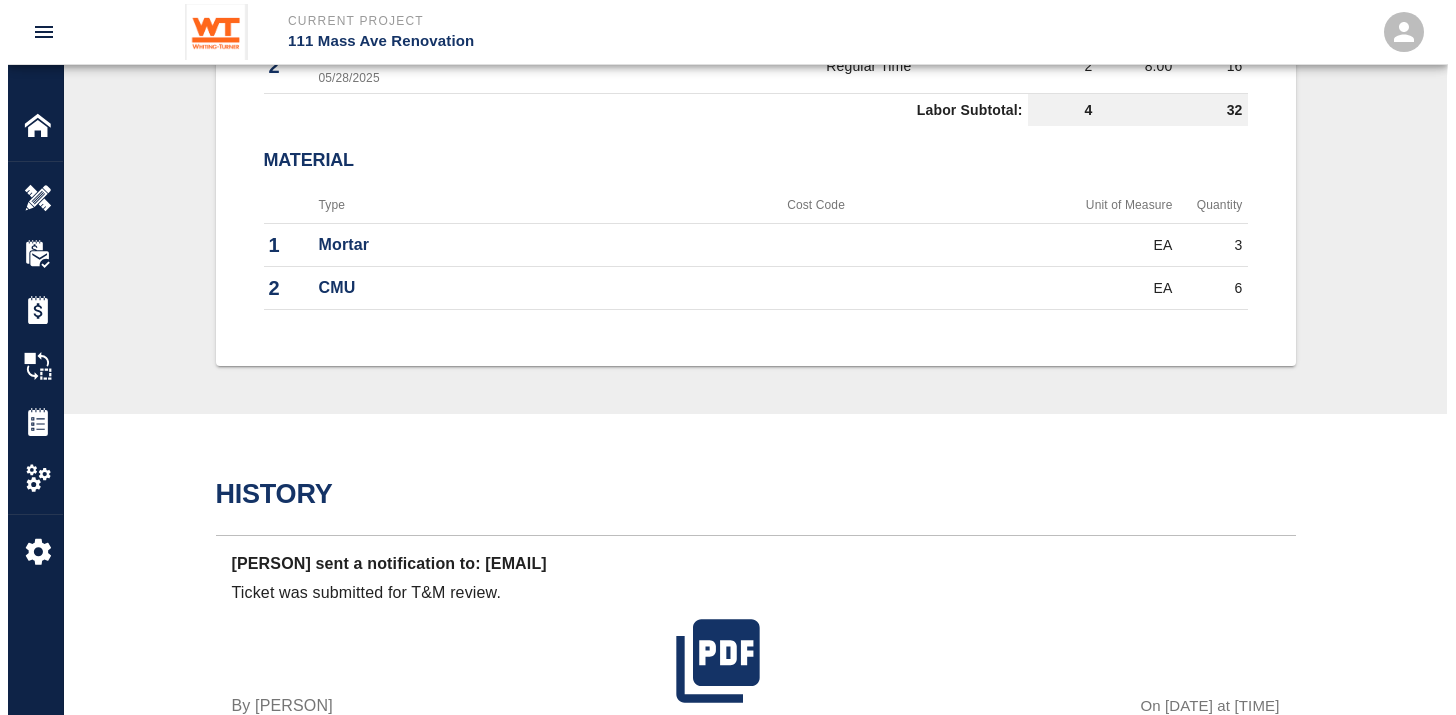 scroll, scrollTop: 1222, scrollLeft: 0, axis: vertical 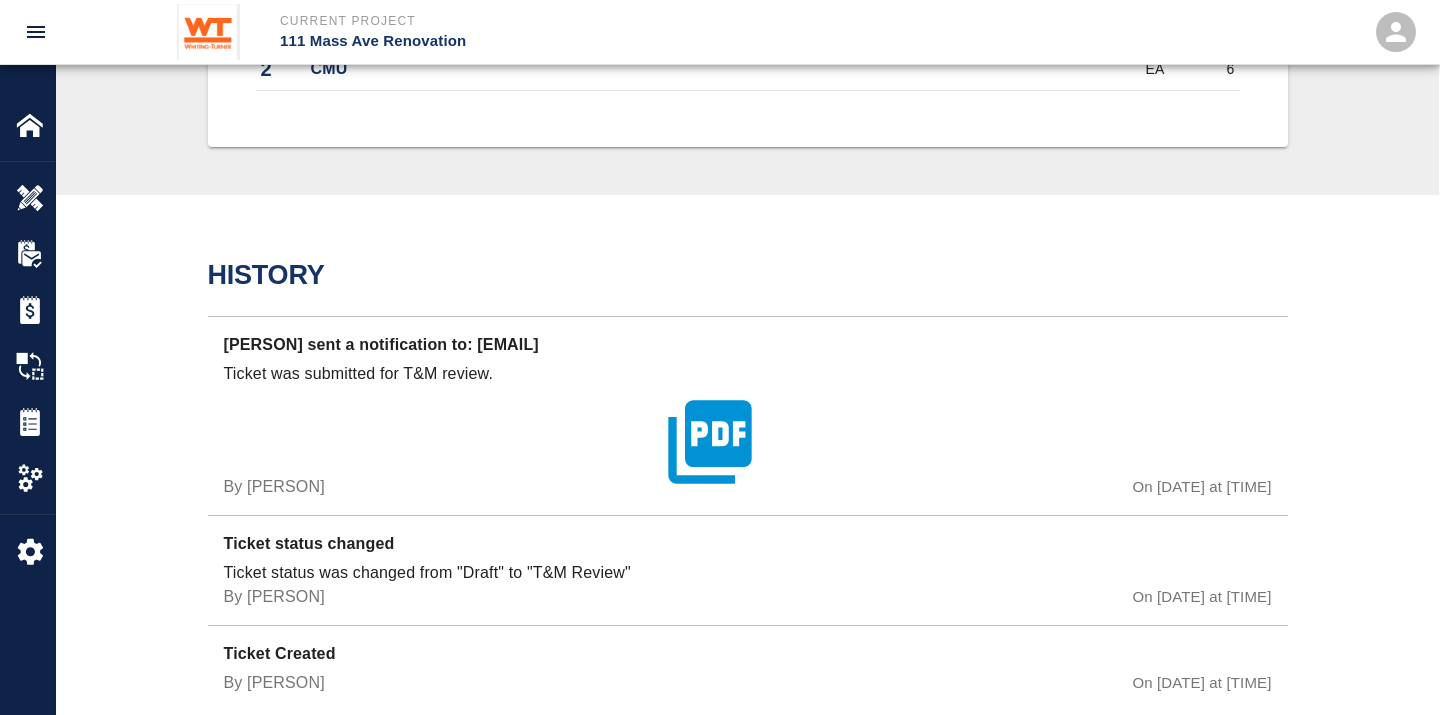 click 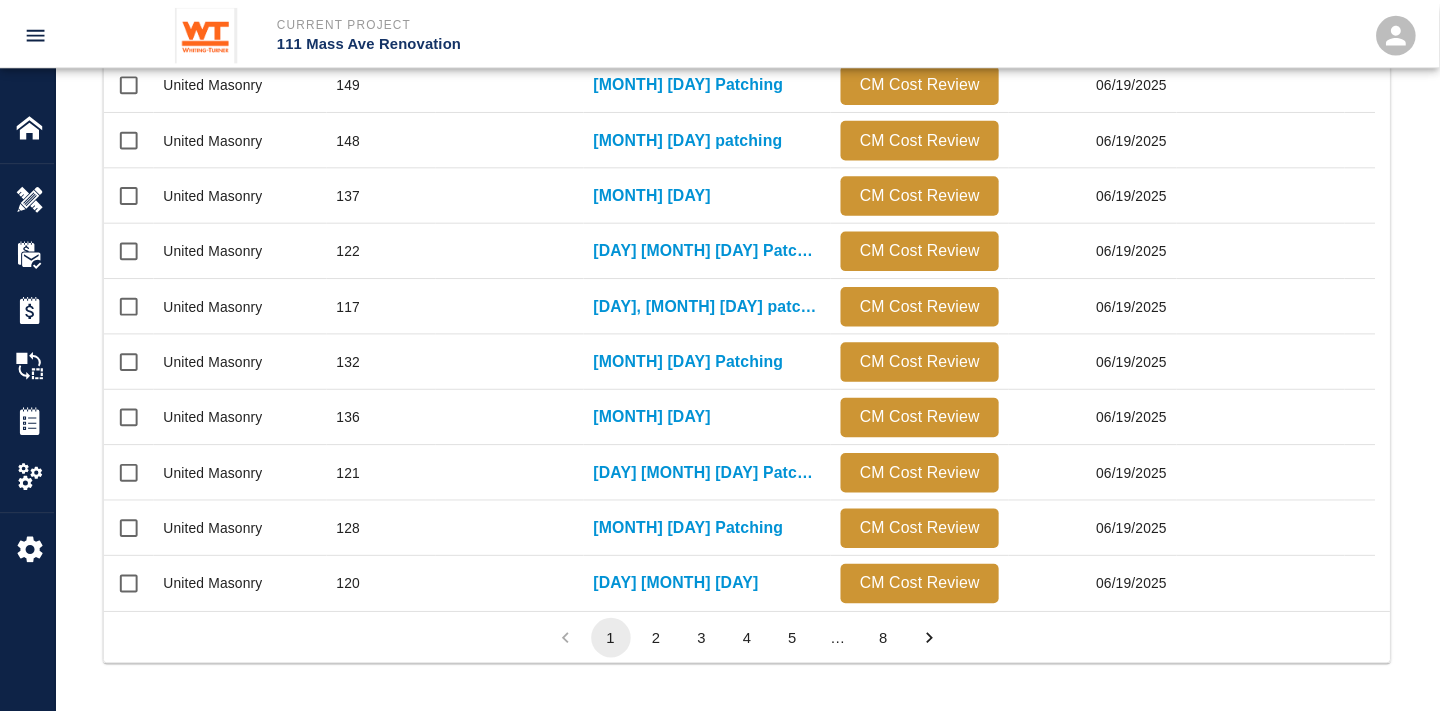 scroll, scrollTop: 0, scrollLeft: 0, axis: both 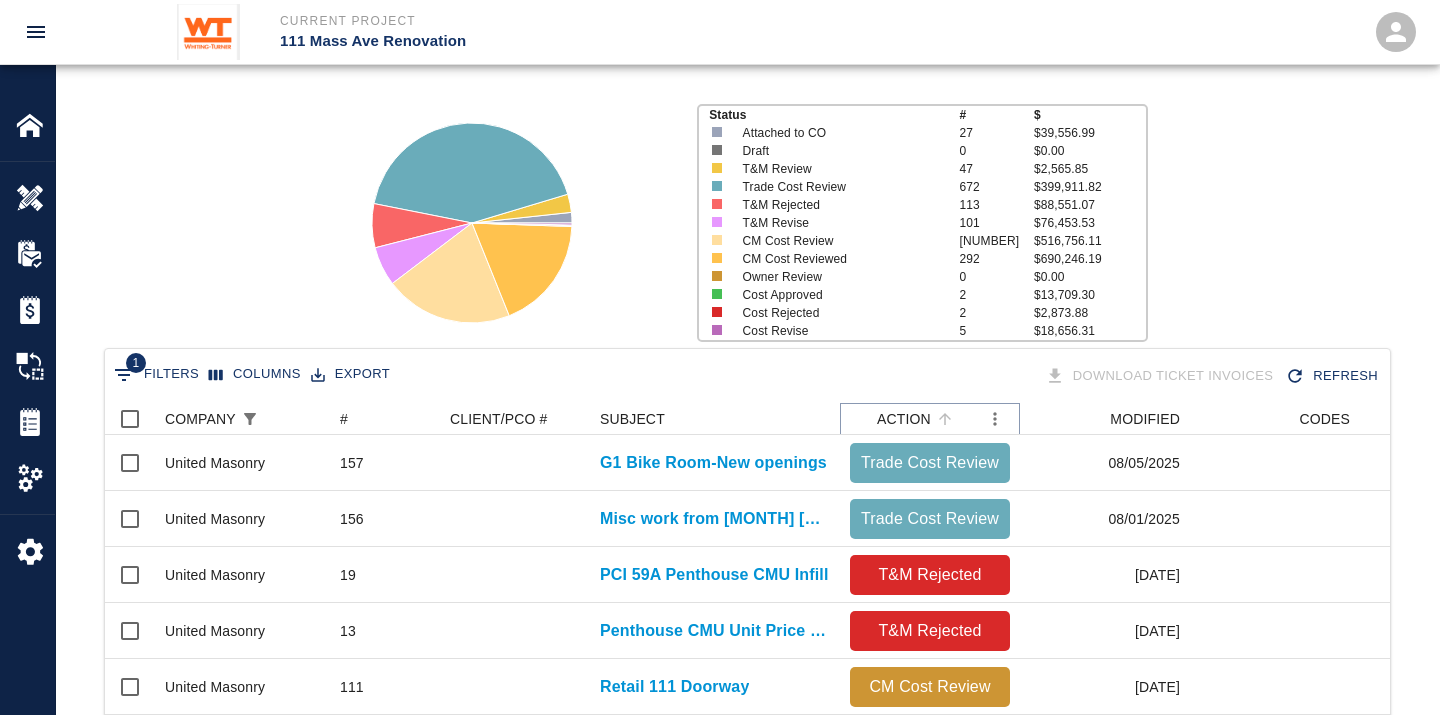 click 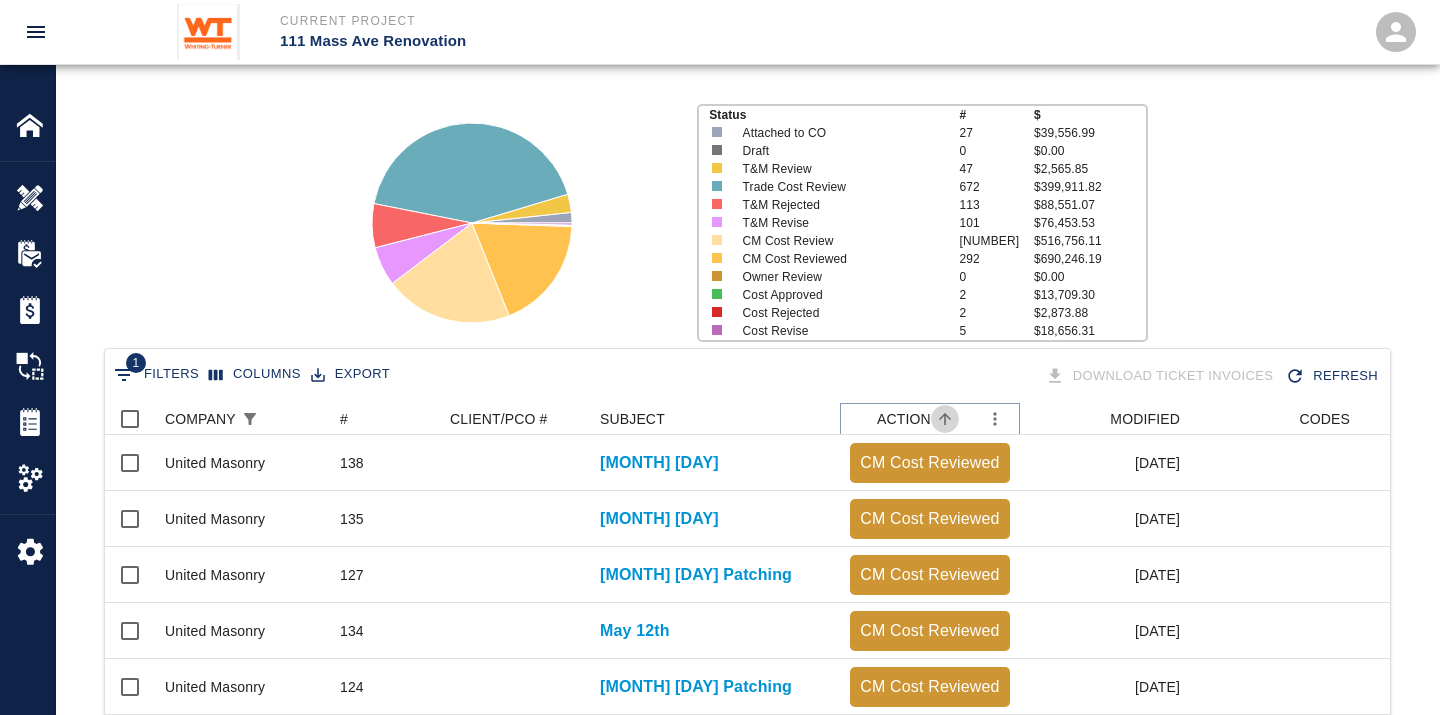 click 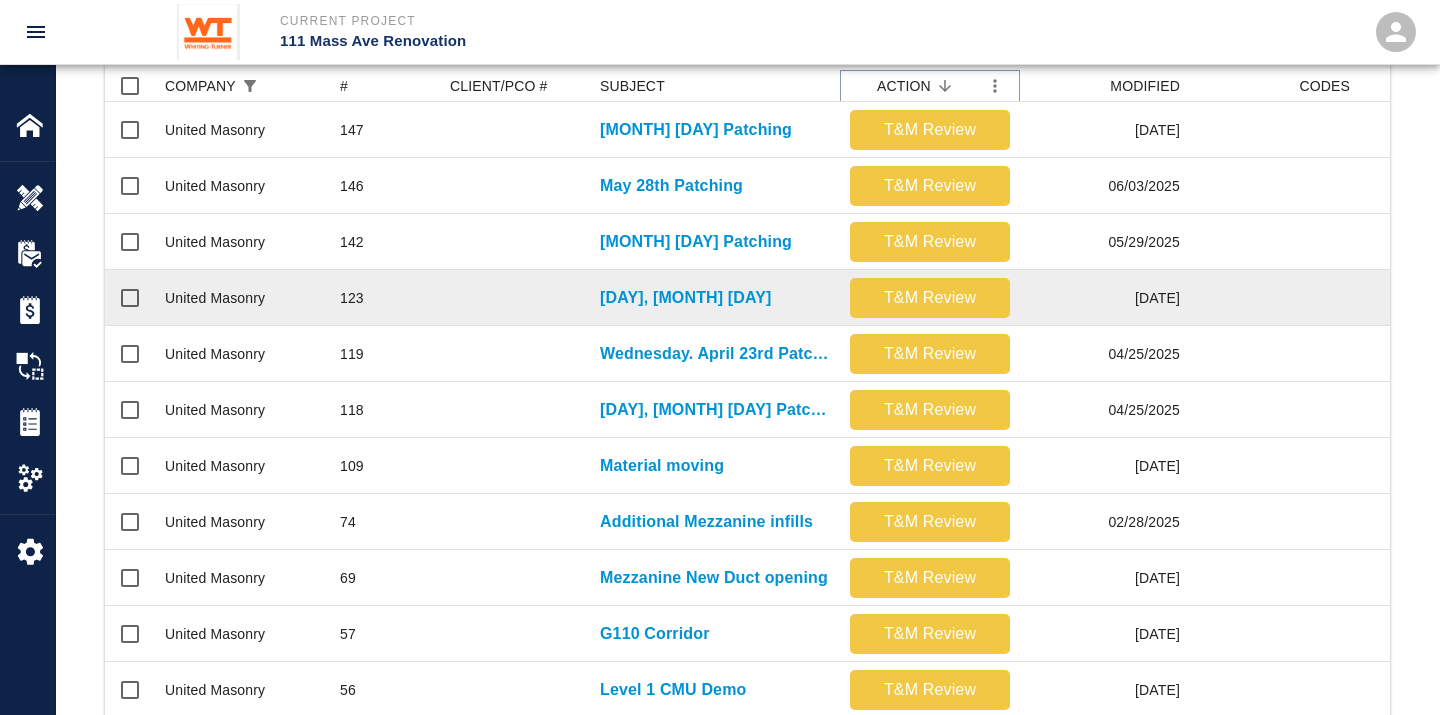 scroll, scrollTop: 666, scrollLeft: 0, axis: vertical 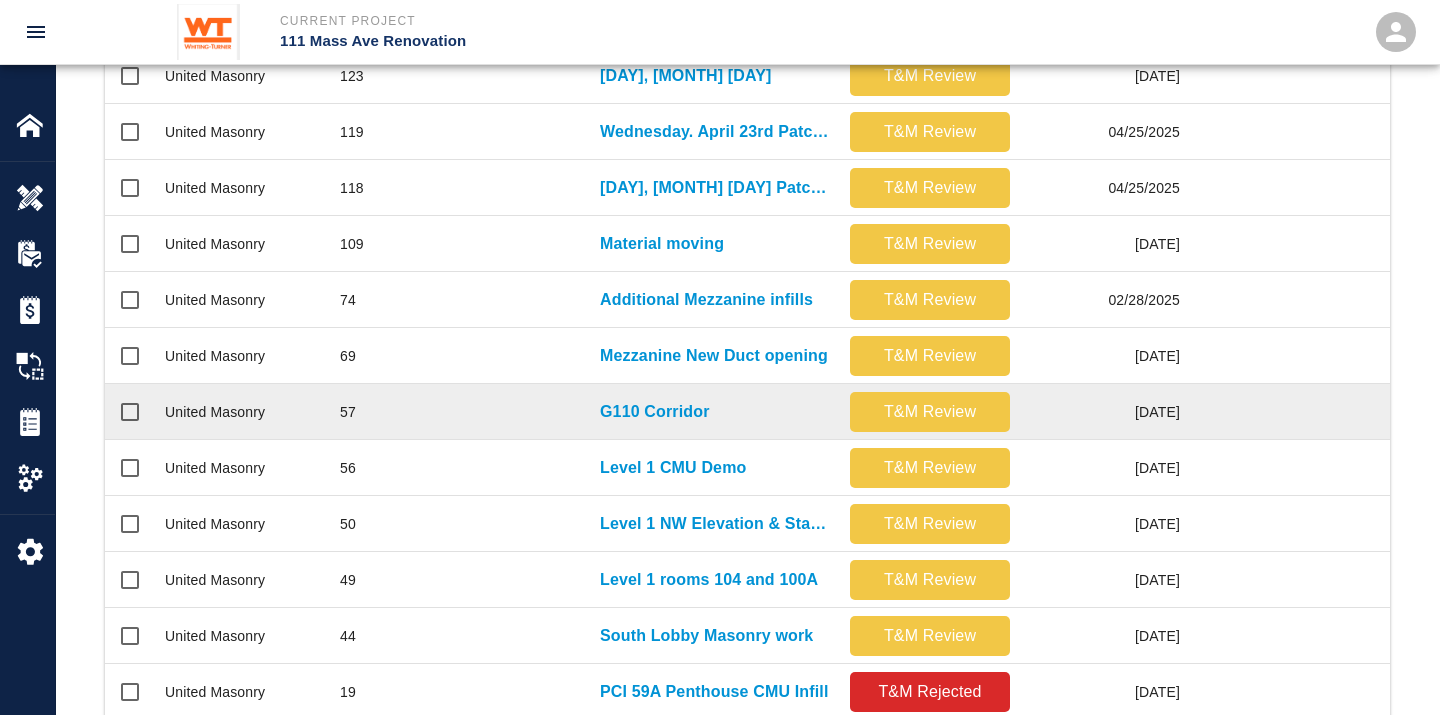 click on "United Masonry" at bounding box center [215, 412] 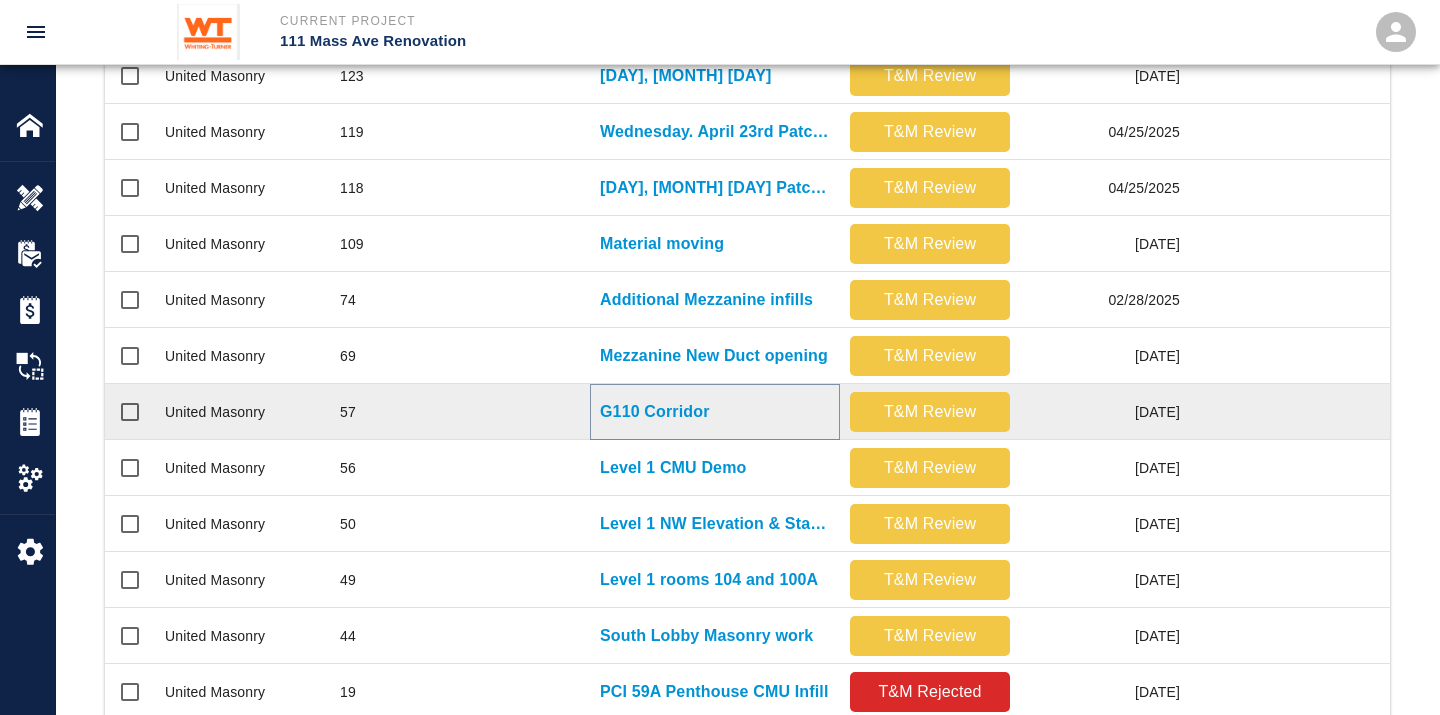 click on "G110 Corridor" at bounding box center (655, 412) 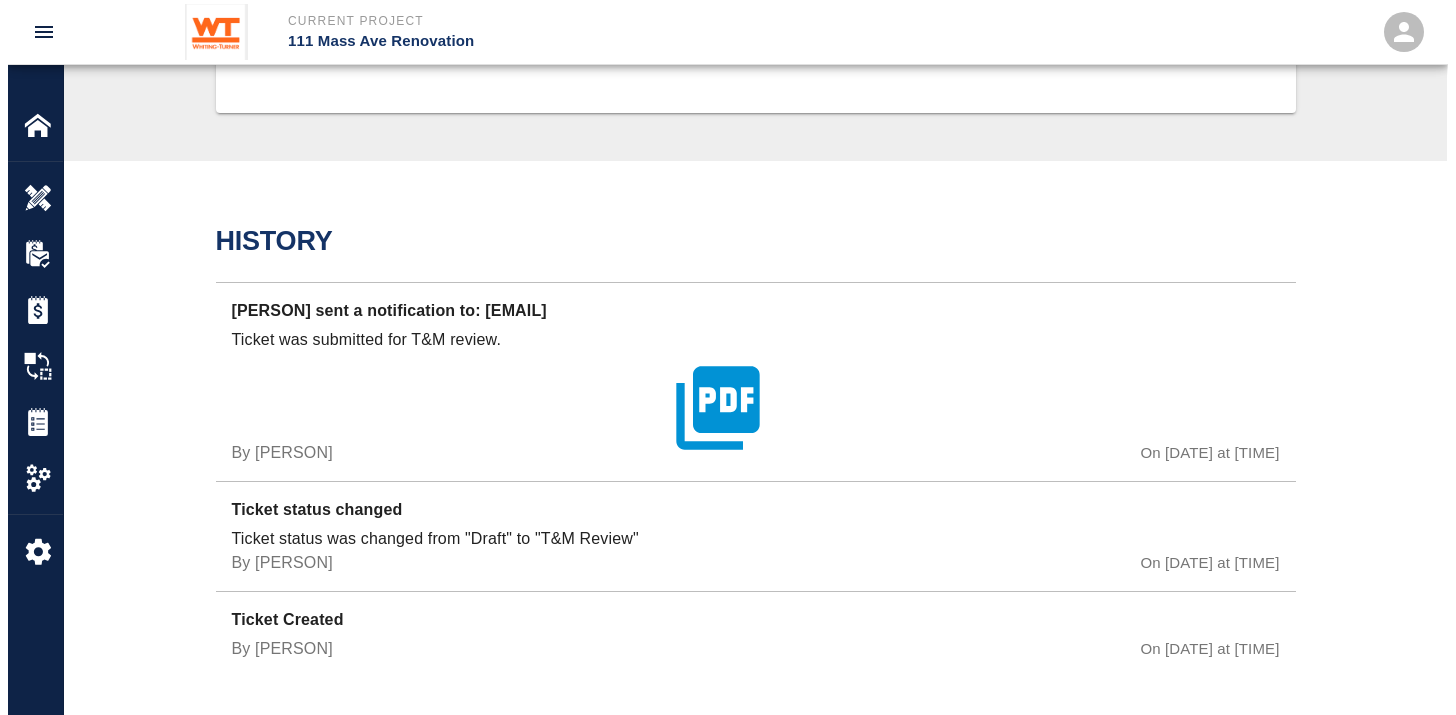 scroll, scrollTop: 1160, scrollLeft: 0, axis: vertical 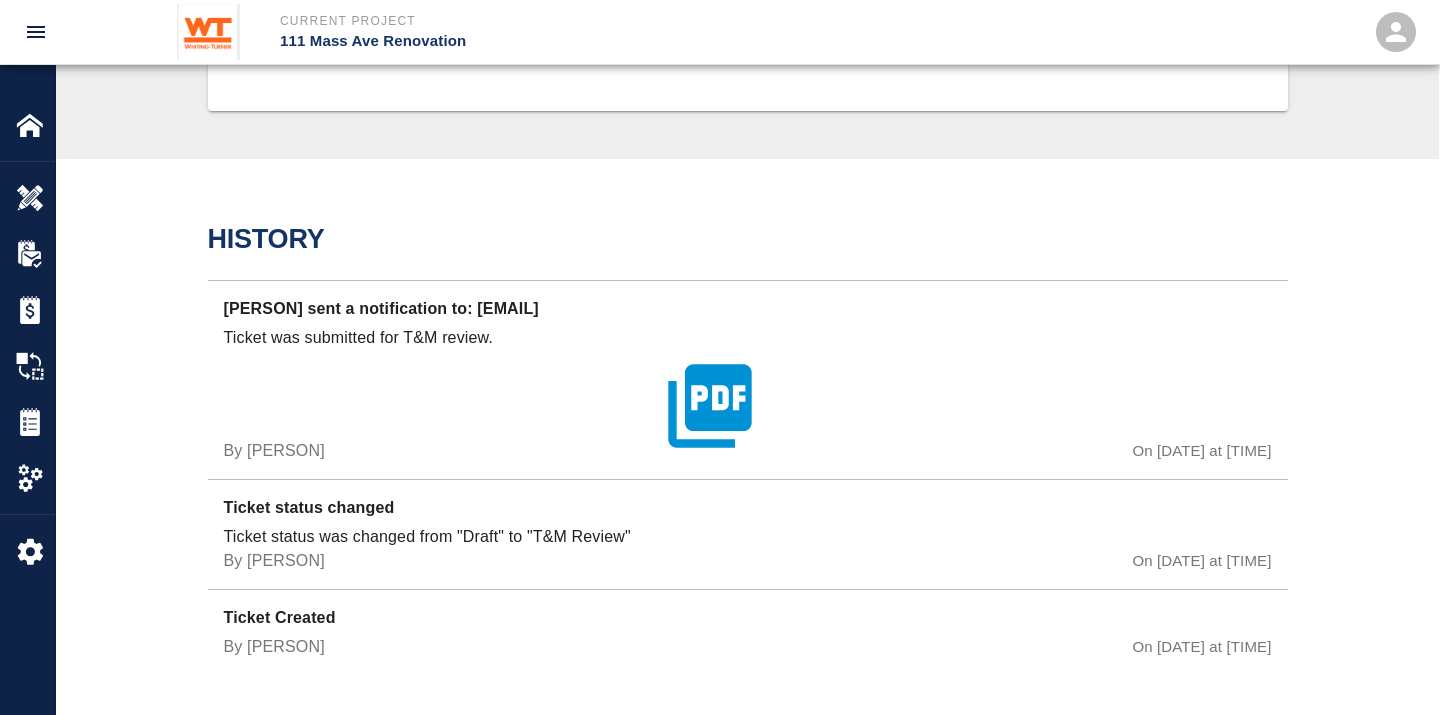 click 